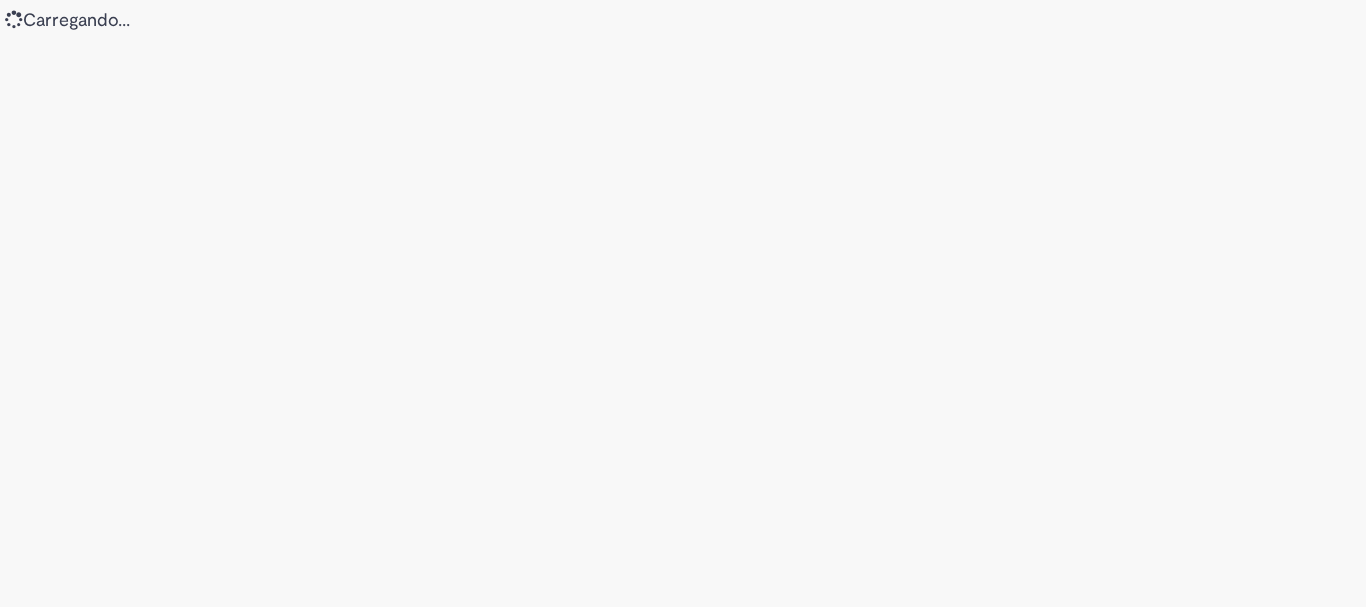 scroll, scrollTop: 0, scrollLeft: 0, axis: both 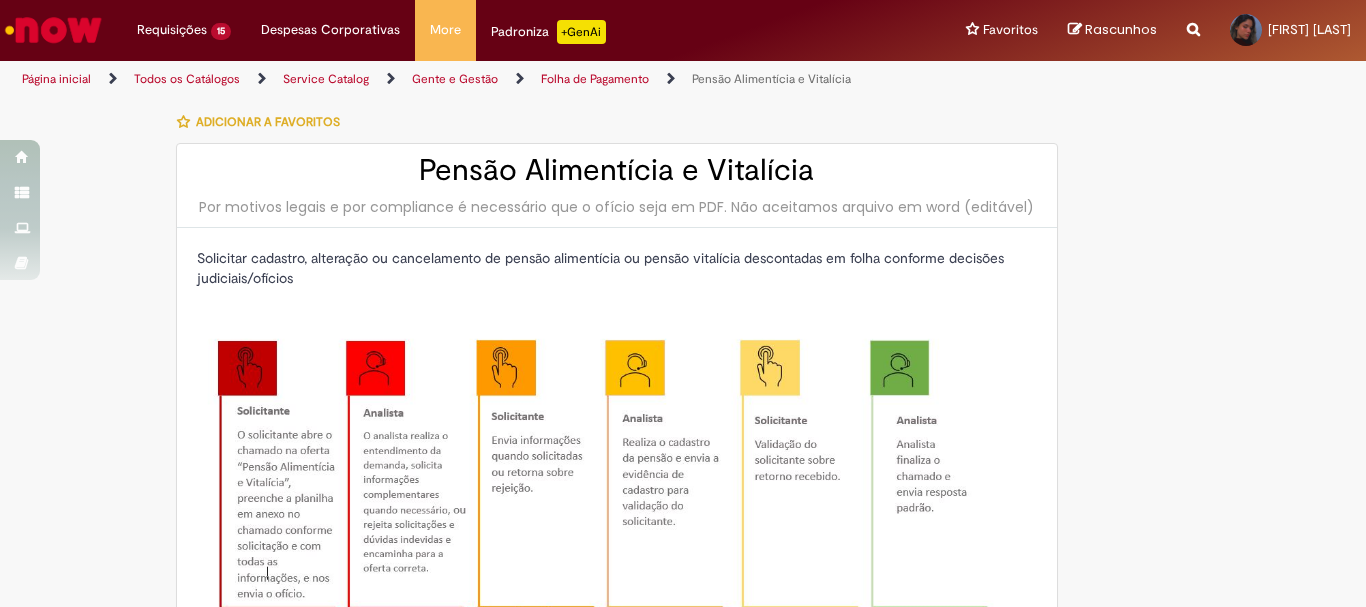 type on "**********" 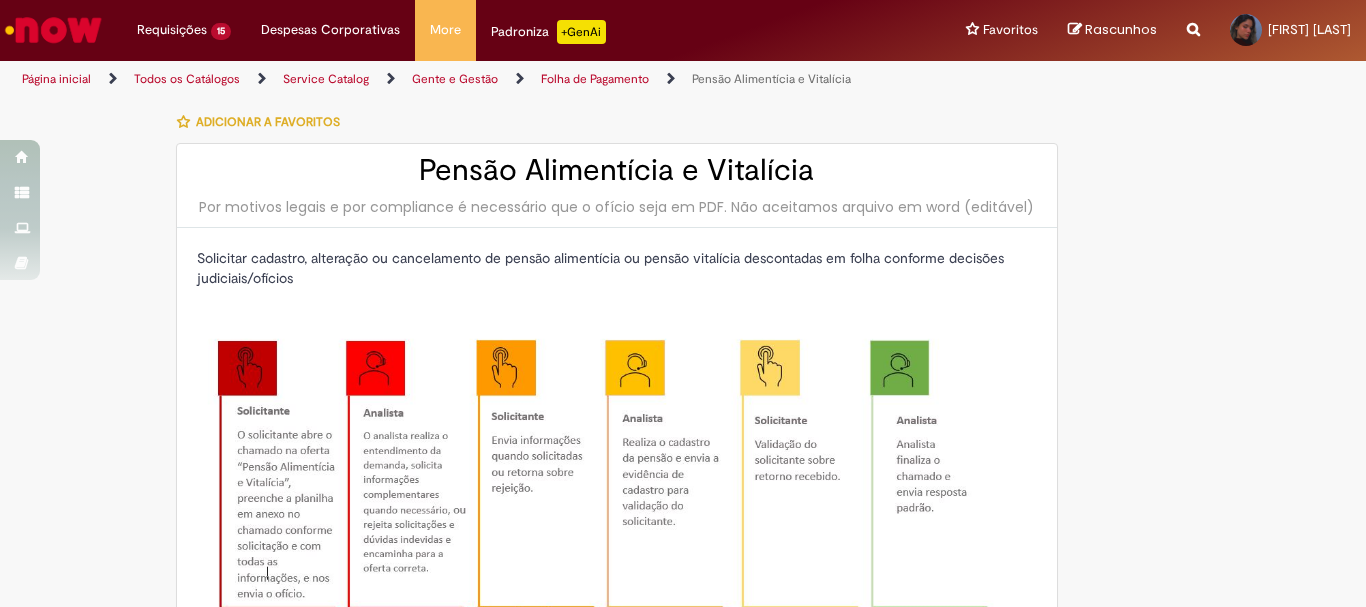 click on "**********" at bounding box center (683, 861) 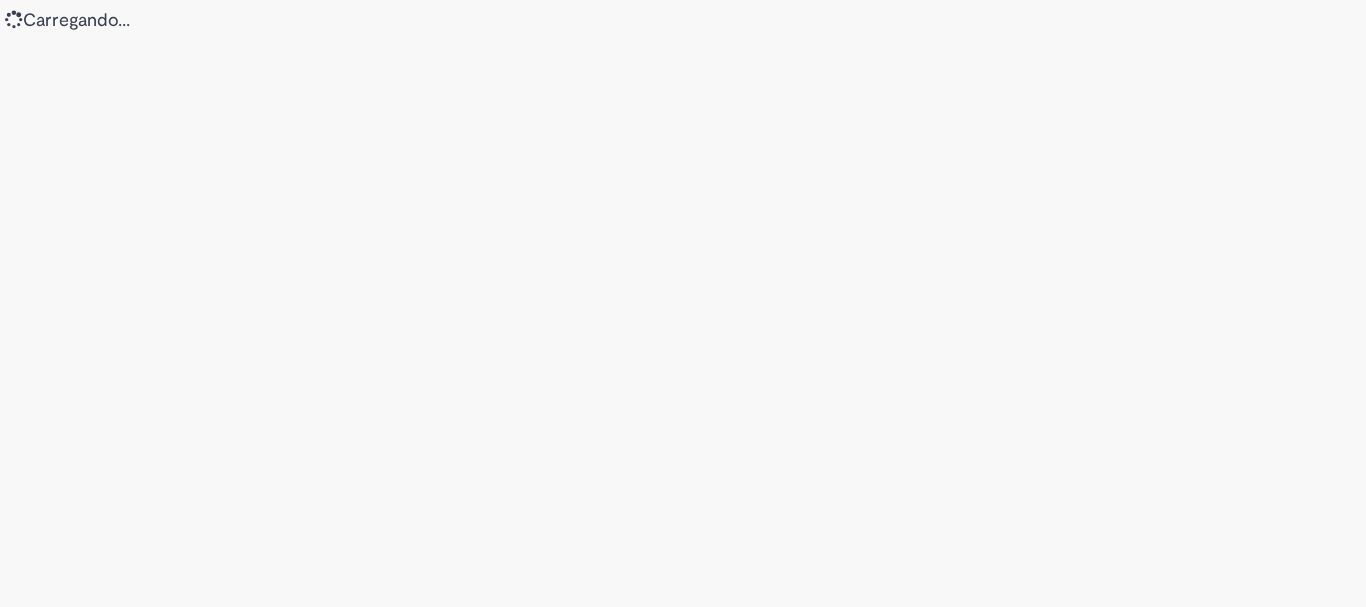 scroll, scrollTop: 0, scrollLeft: 0, axis: both 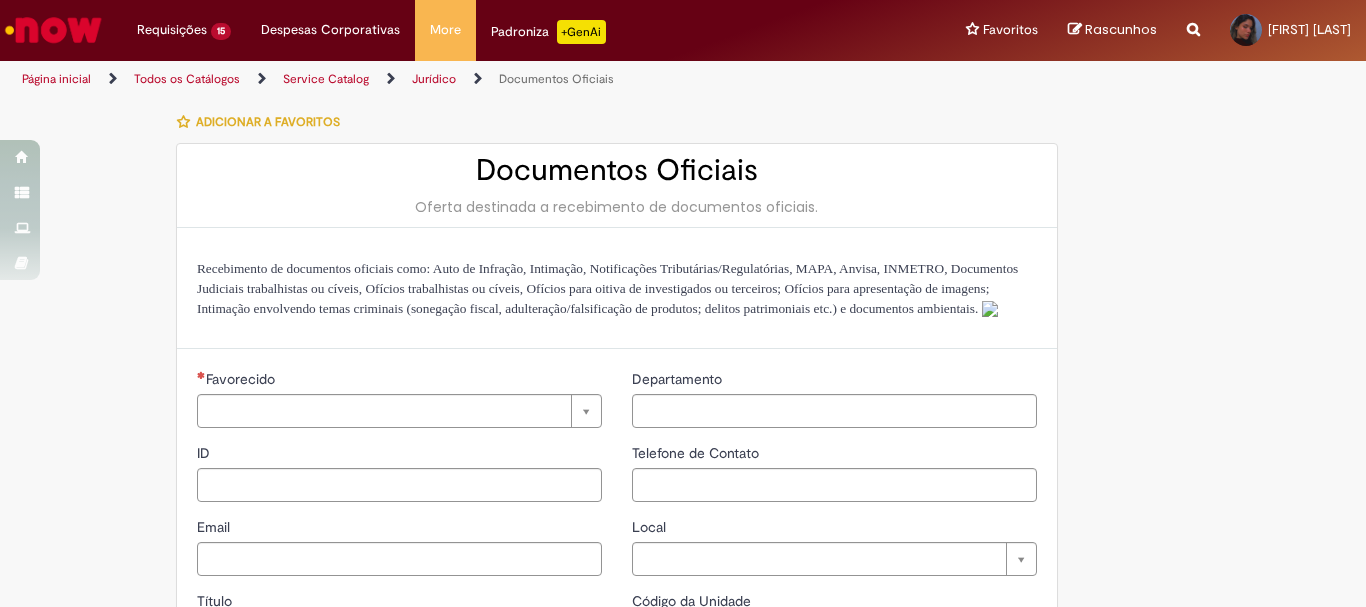 type on "**********" 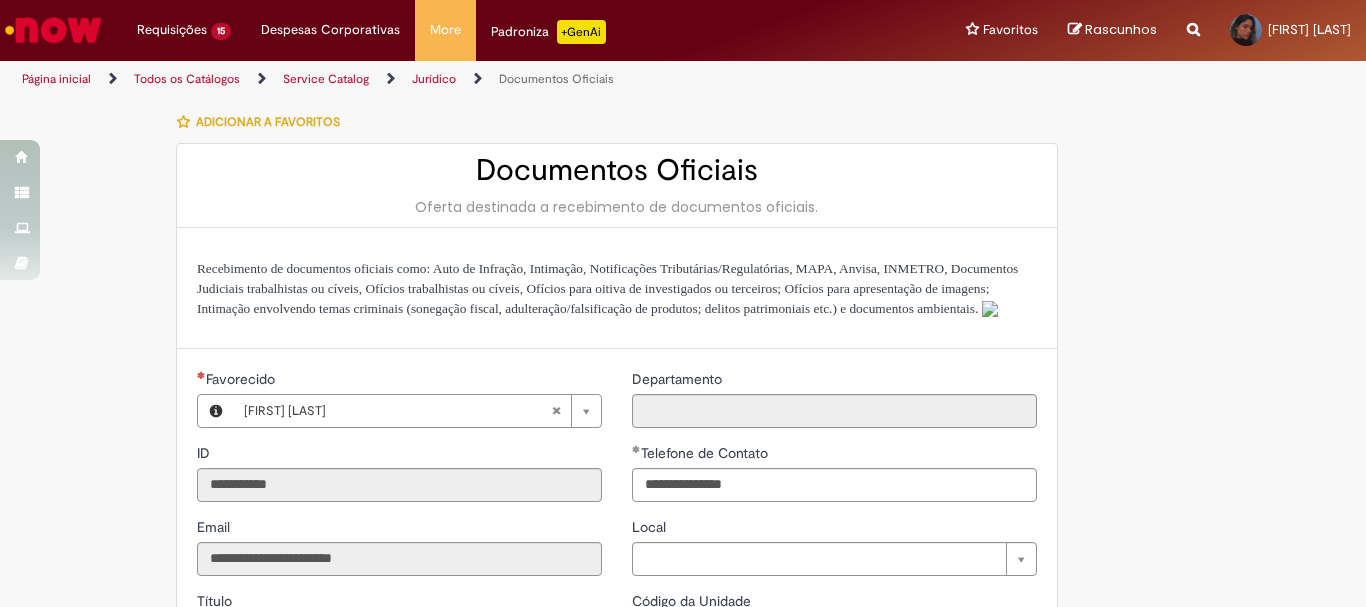 type on "**********" 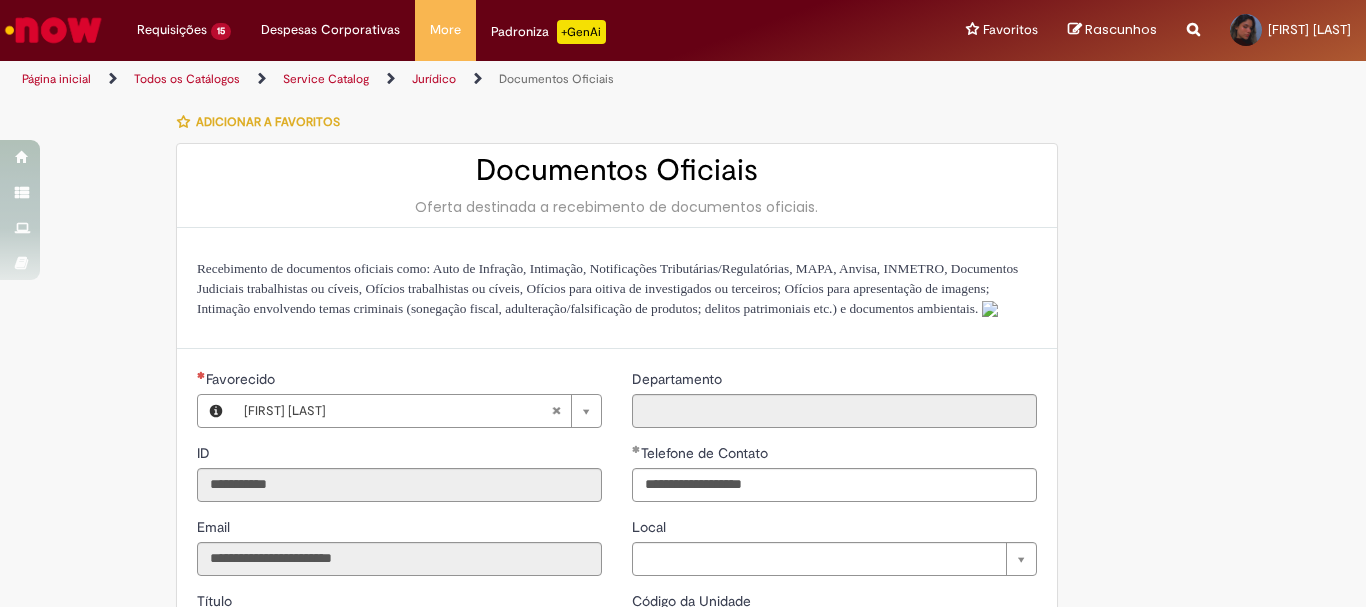 type on "**********" 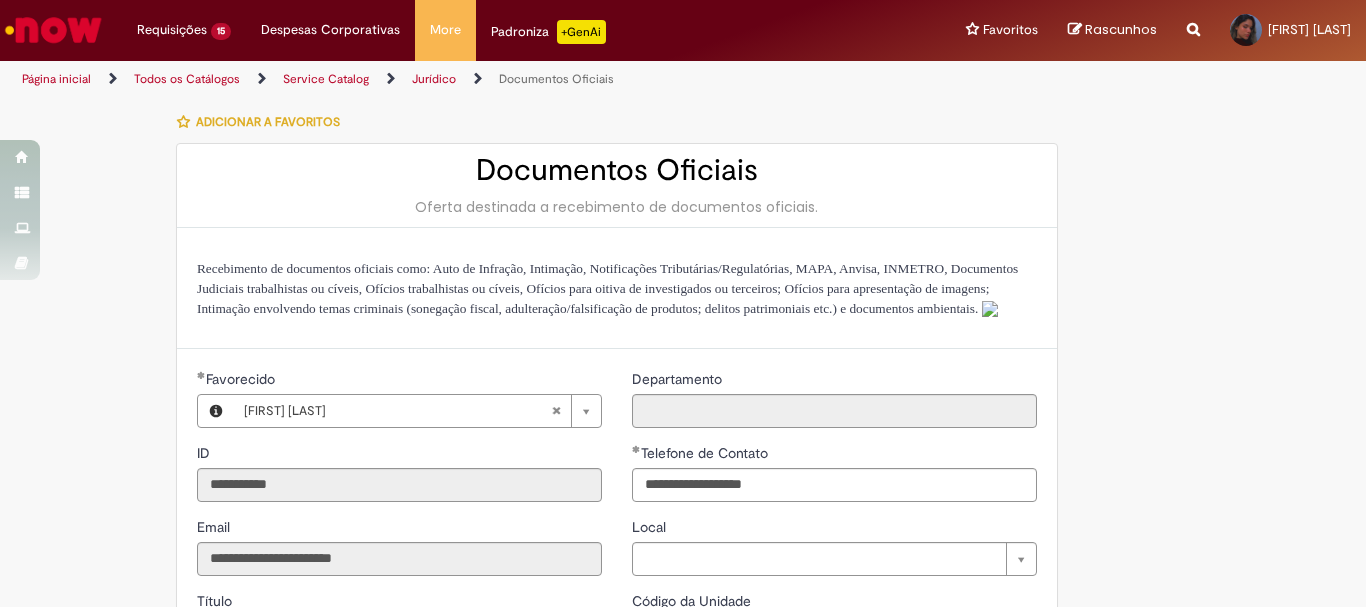 scroll, scrollTop: 200, scrollLeft: 0, axis: vertical 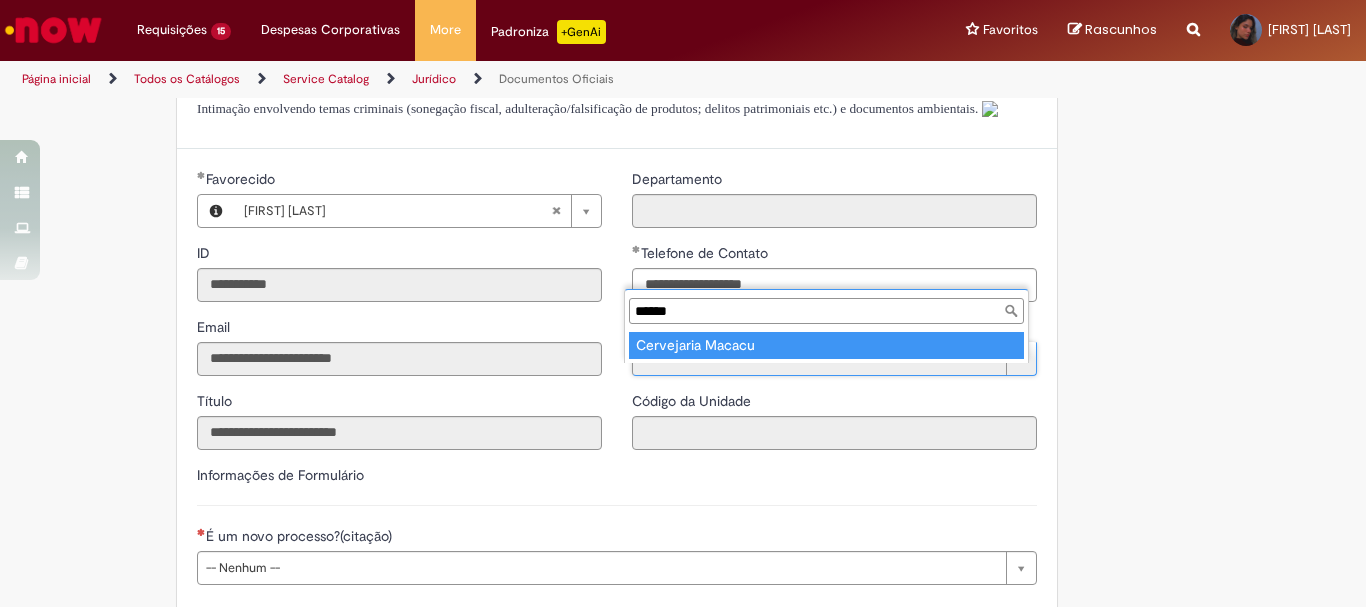 type on "******" 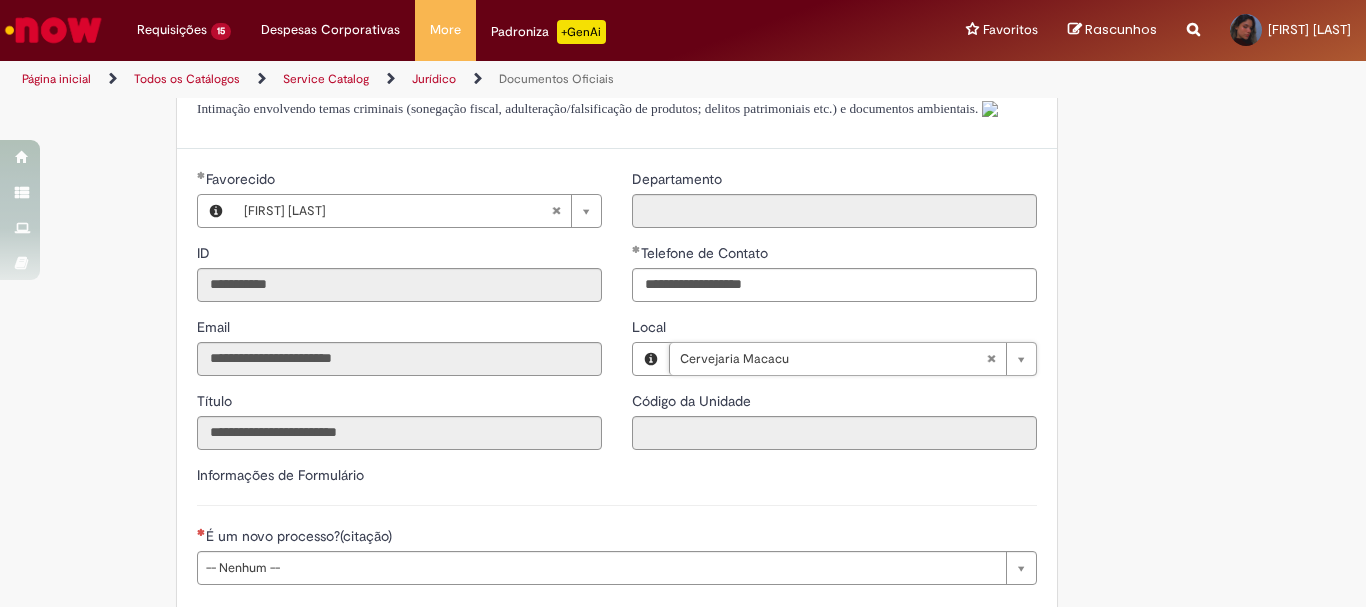 type on "****" 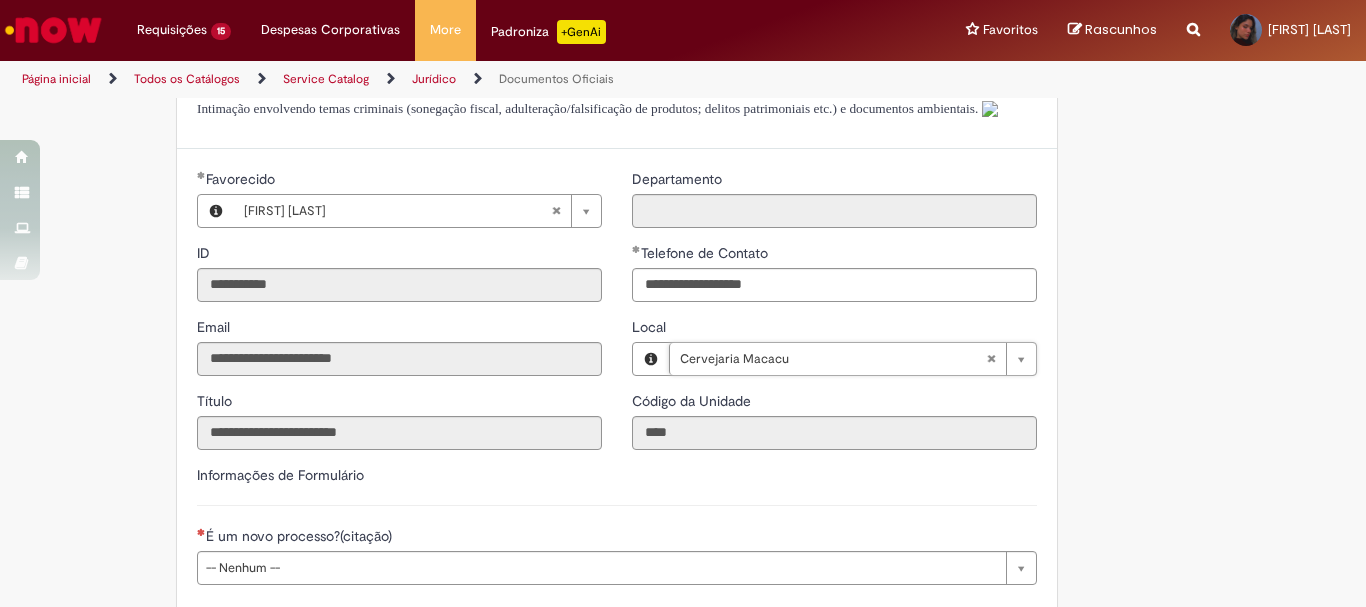 scroll, scrollTop: 300, scrollLeft: 0, axis: vertical 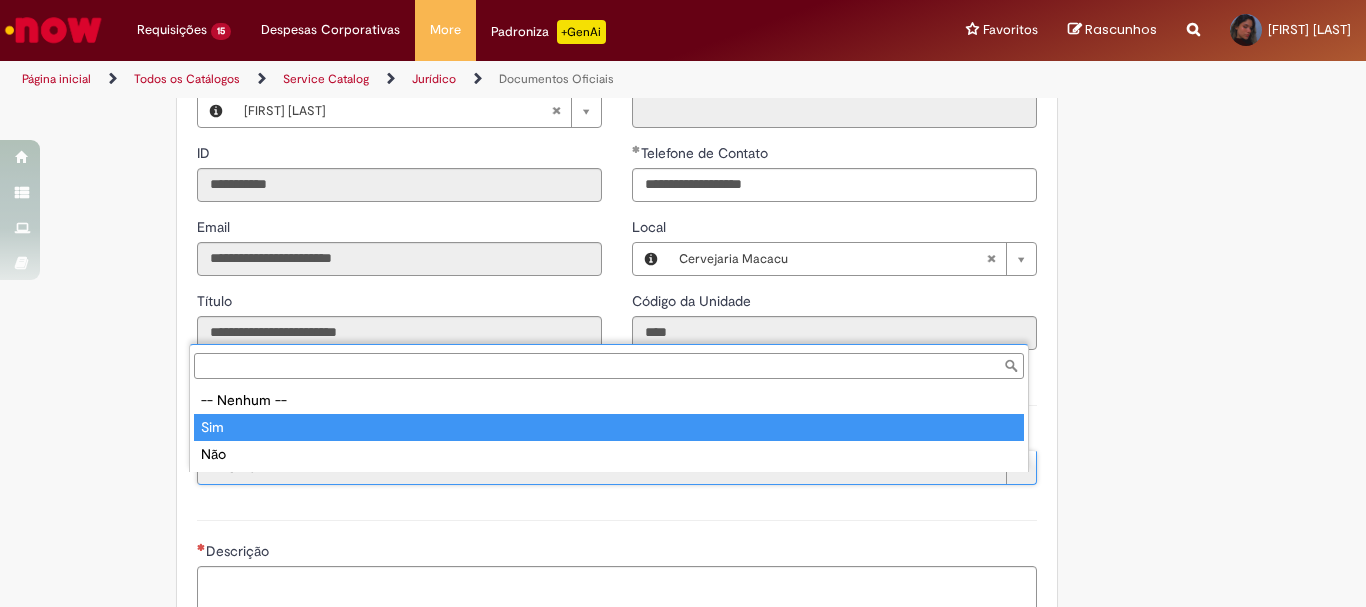type on "***" 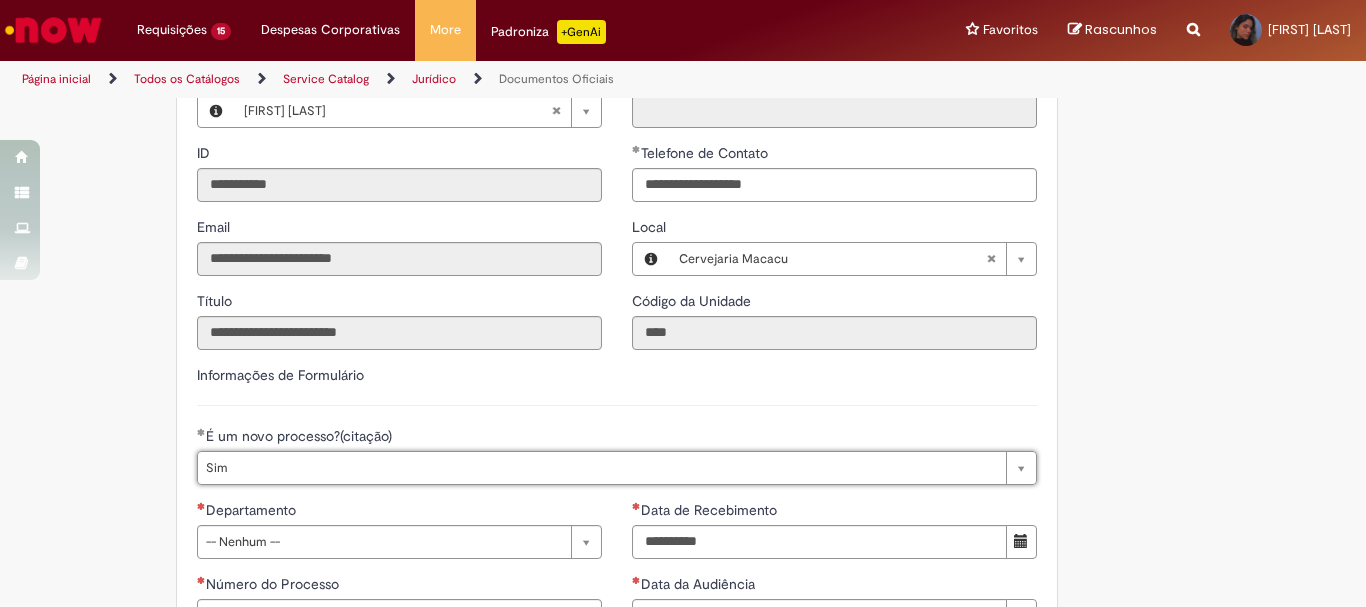 scroll, scrollTop: 400, scrollLeft: 0, axis: vertical 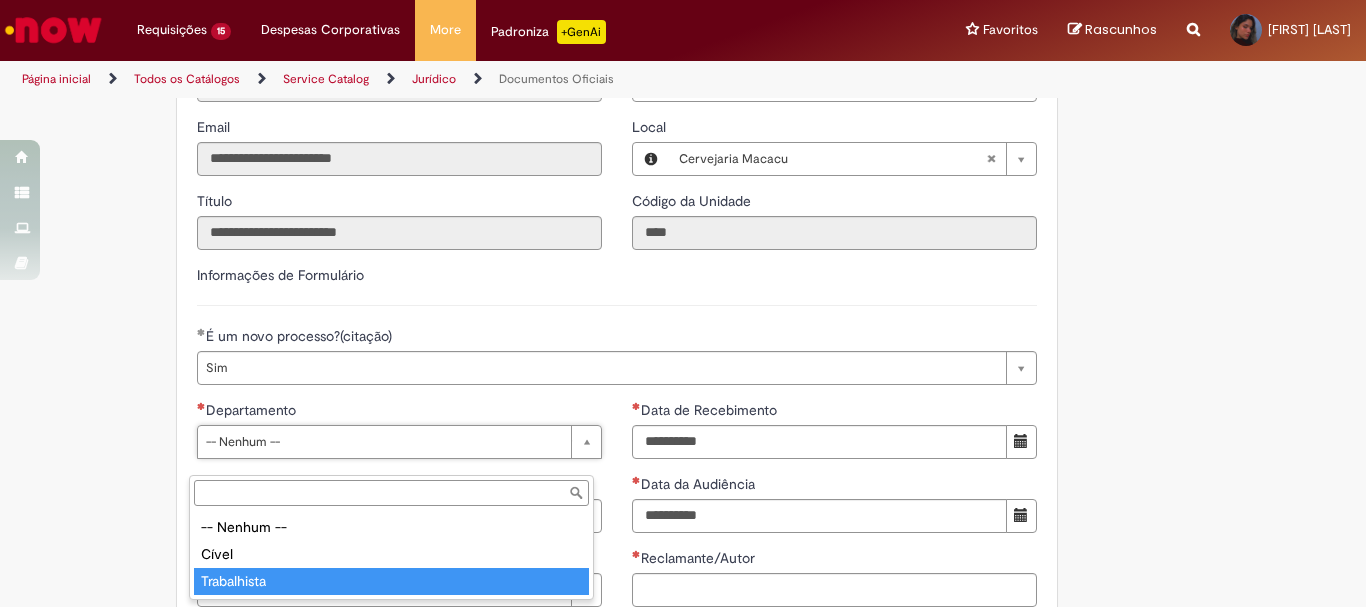 type on "**********" 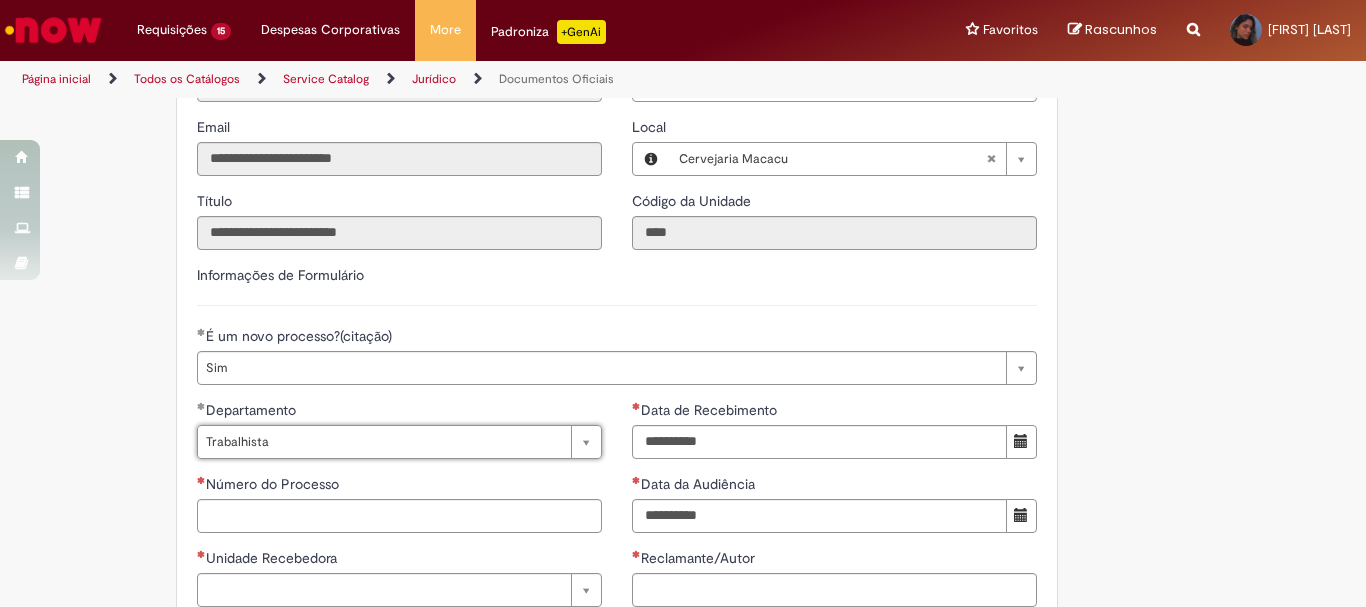 scroll, scrollTop: 500, scrollLeft: 0, axis: vertical 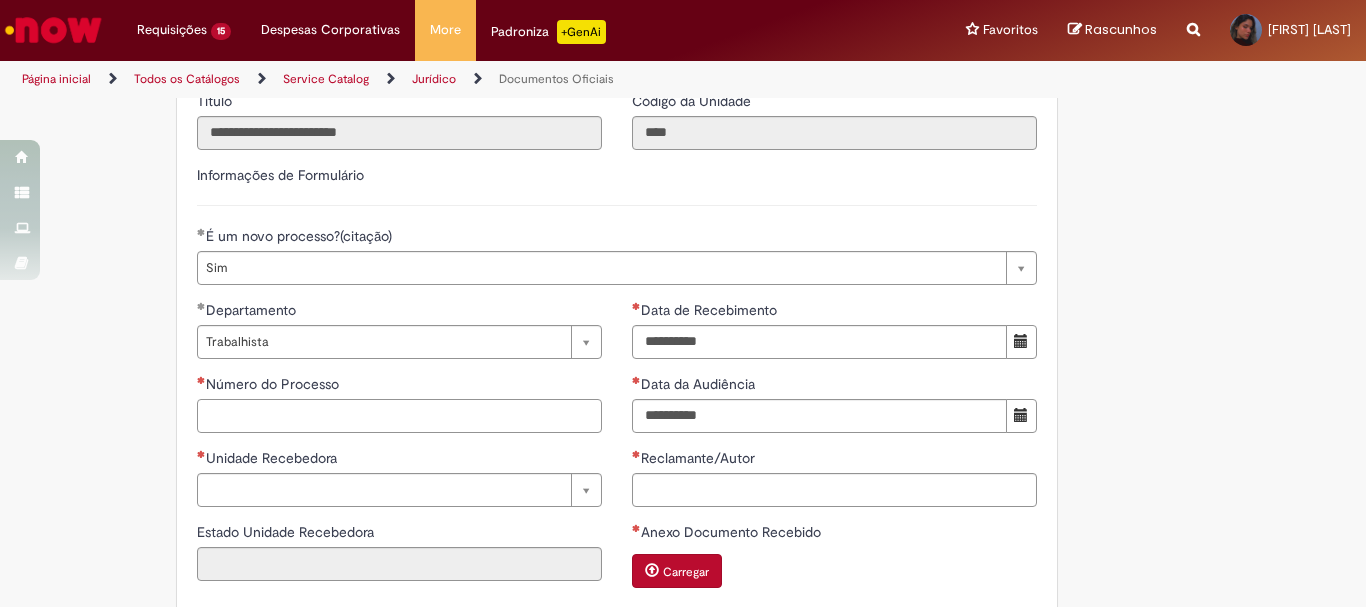 click on "Número do Processo" at bounding box center (399, 416) 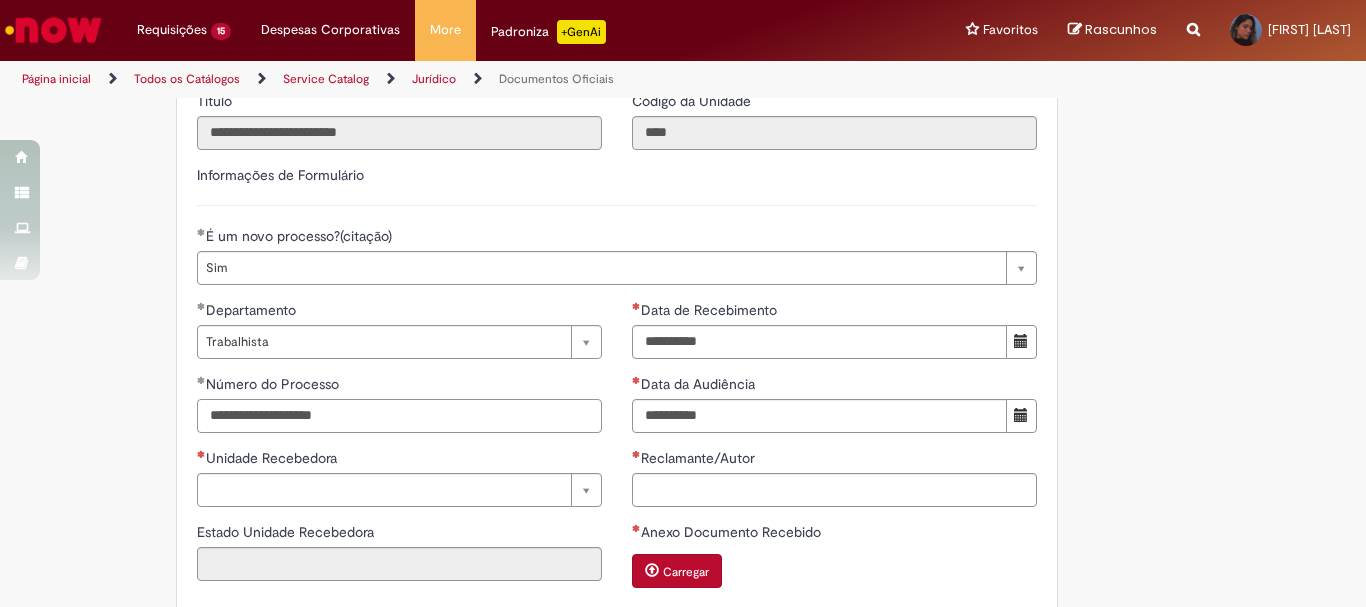 type on "**********" 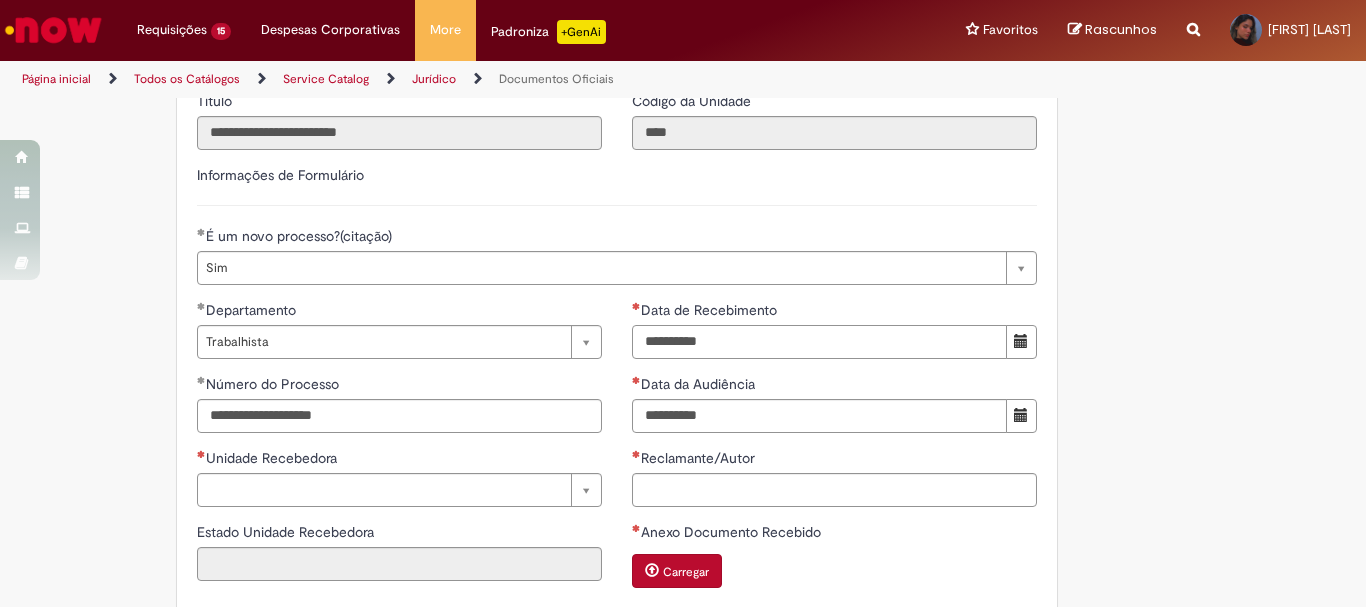 click on "Data de Recebimento" at bounding box center (819, 342) 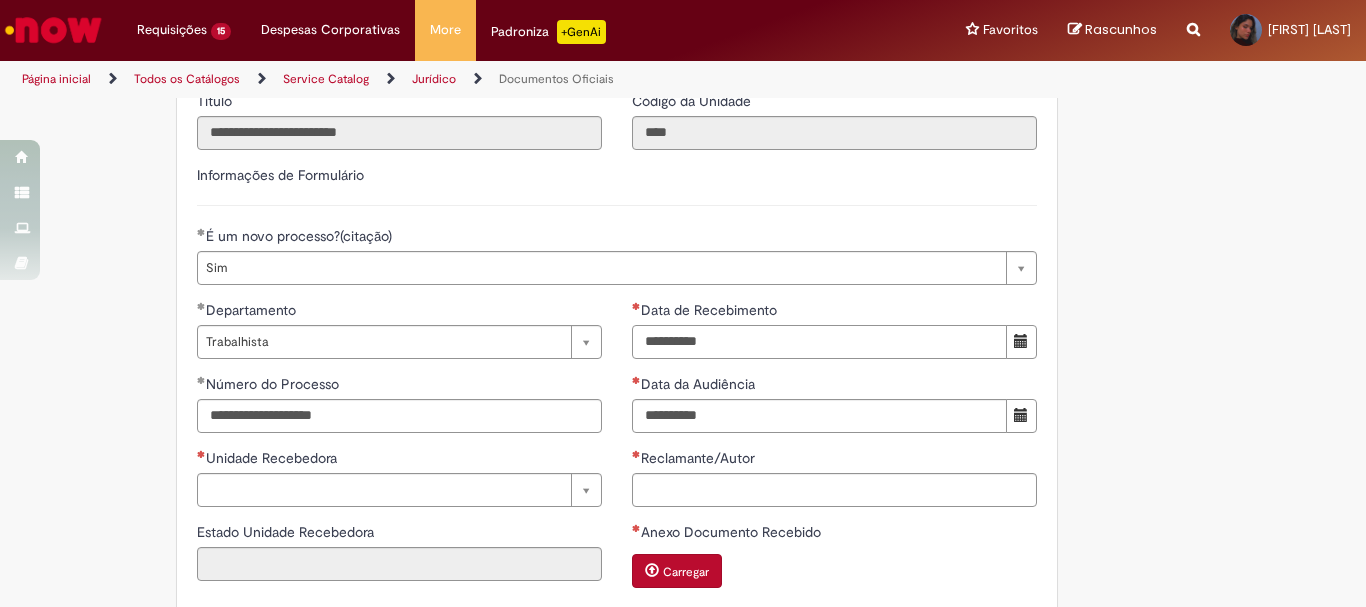 type on "**********" 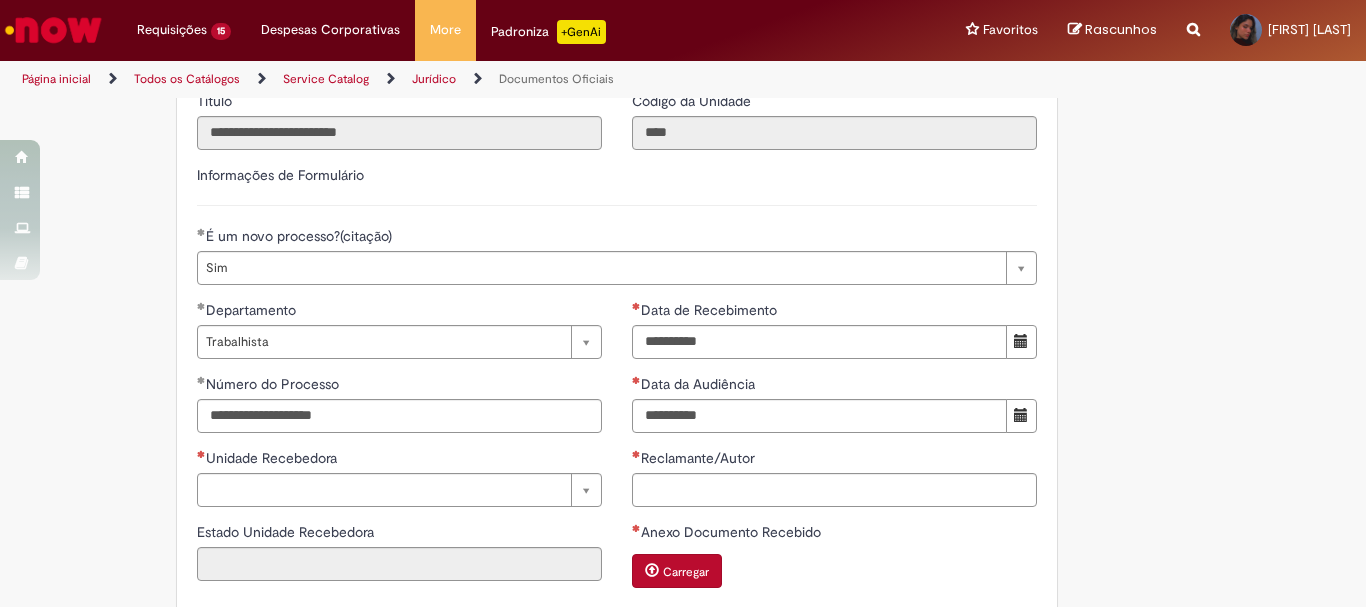 click on "**********" at bounding box center [585, 329] 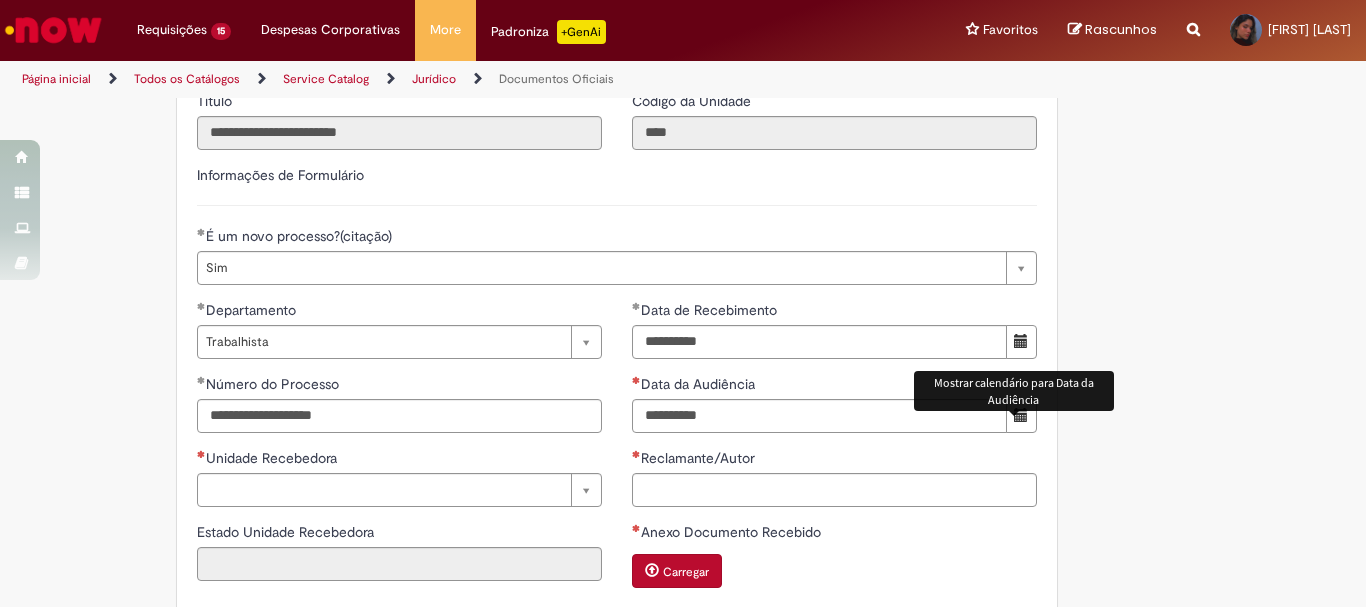 click at bounding box center (1021, 416) 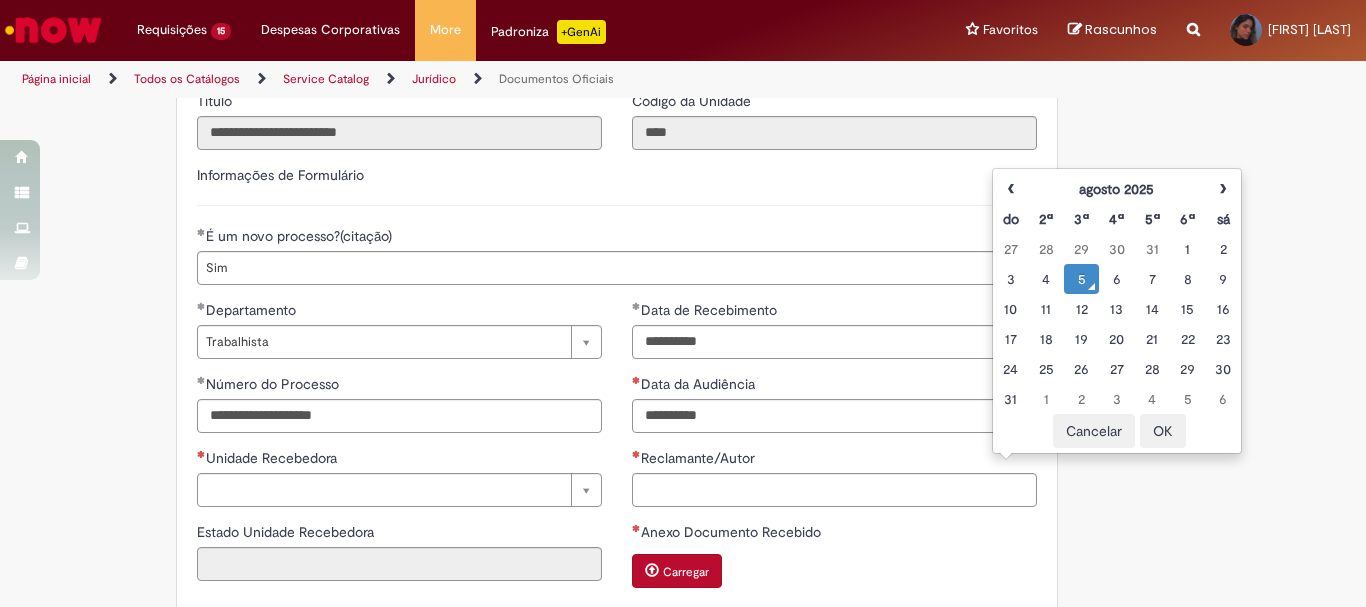 click on "Cancelar" at bounding box center (1094, 431) 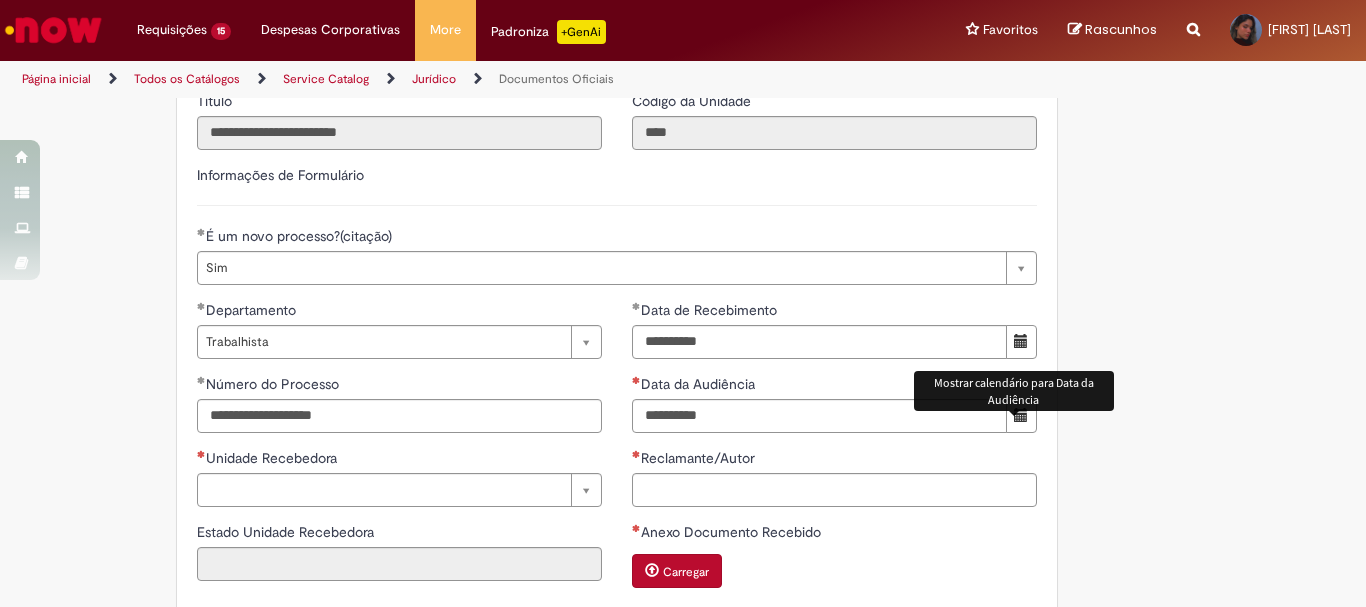 scroll, scrollTop: 700, scrollLeft: 0, axis: vertical 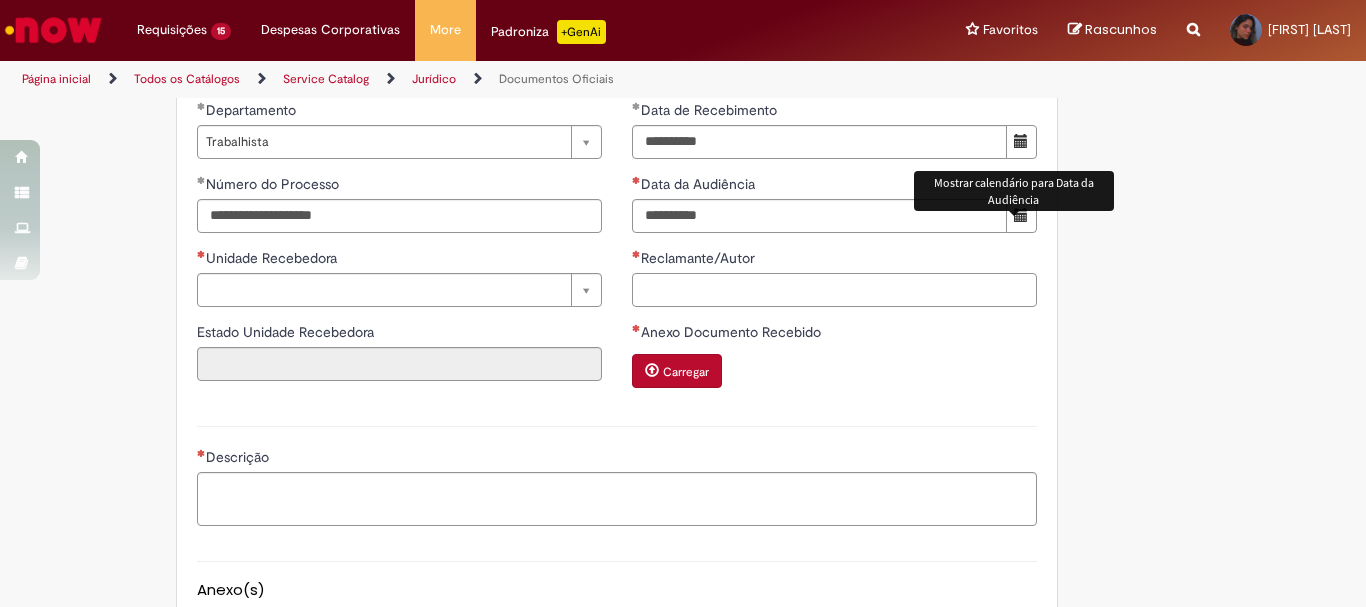 click on "Reclamante/Autor" at bounding box center (834, 290) 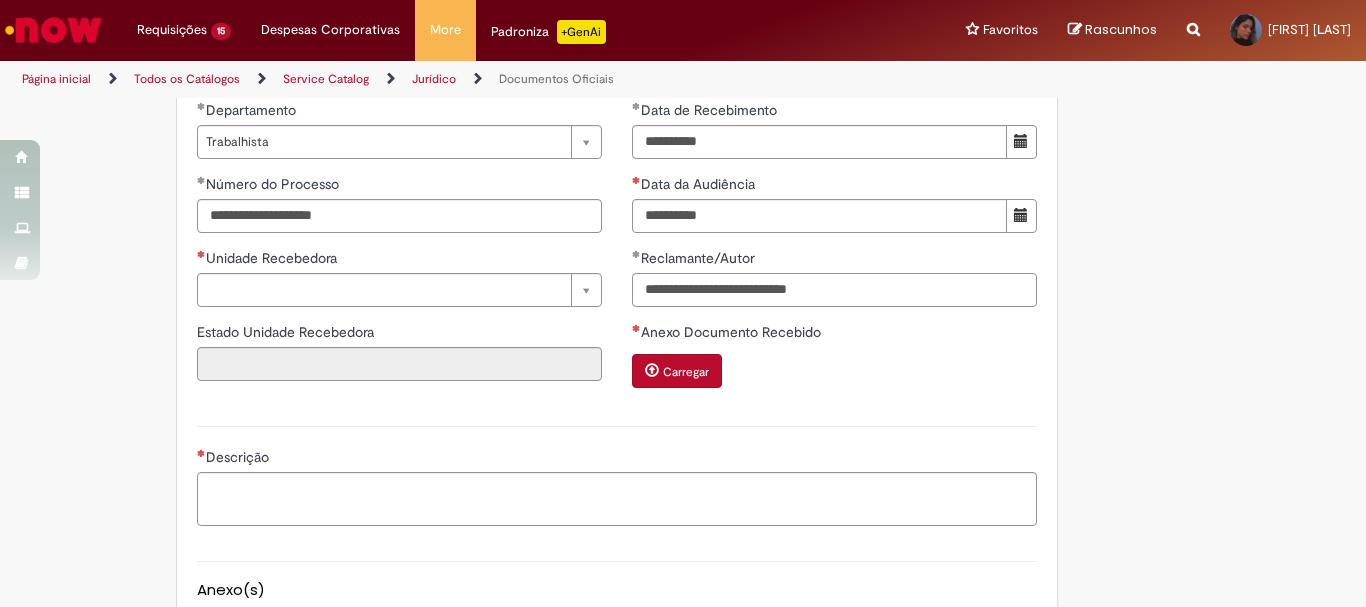 type on "**********" 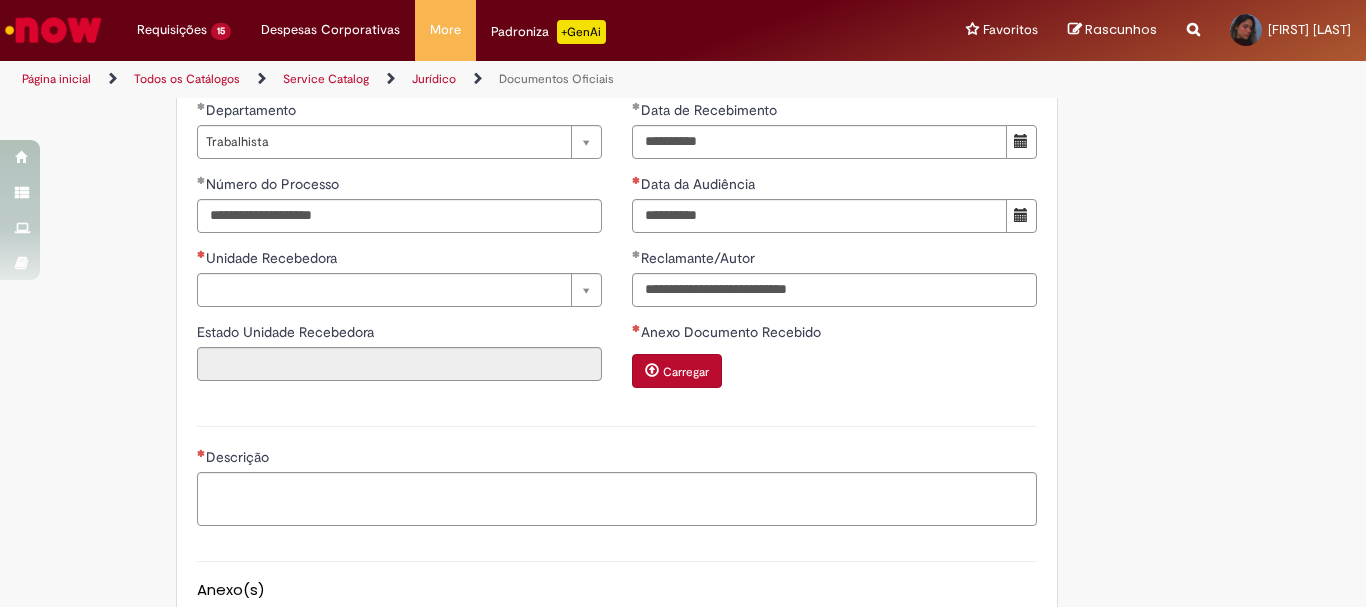 click on "Carregar" at bounding box center (677, 371) 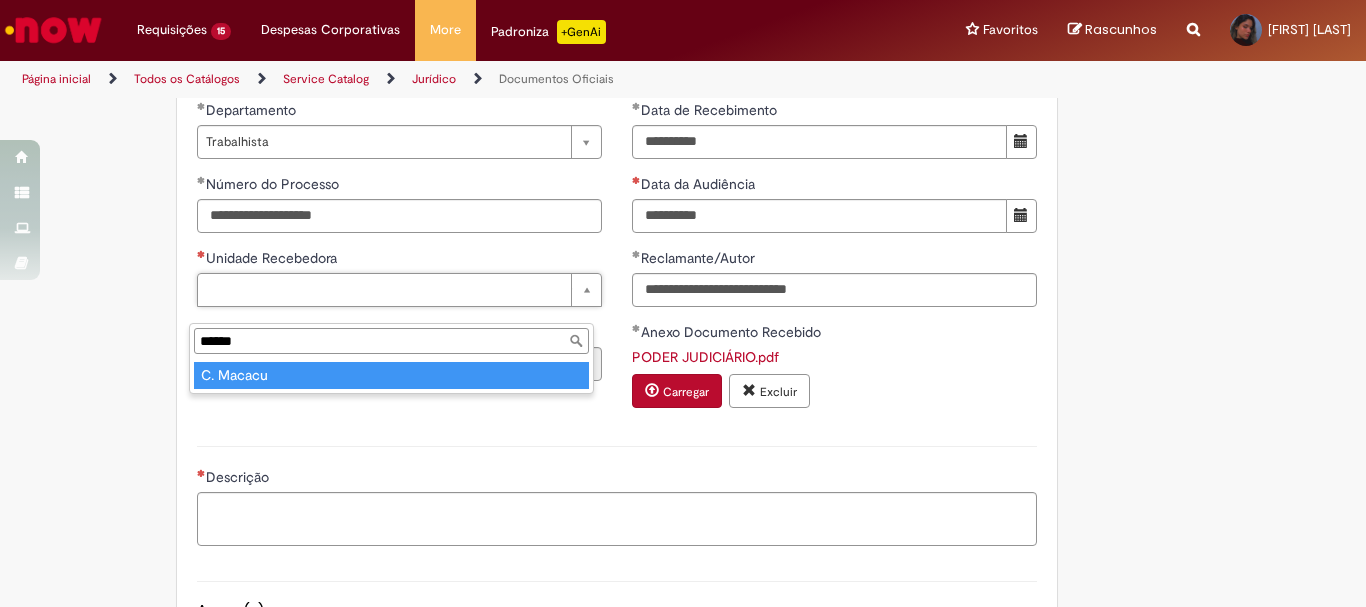 type on "******" 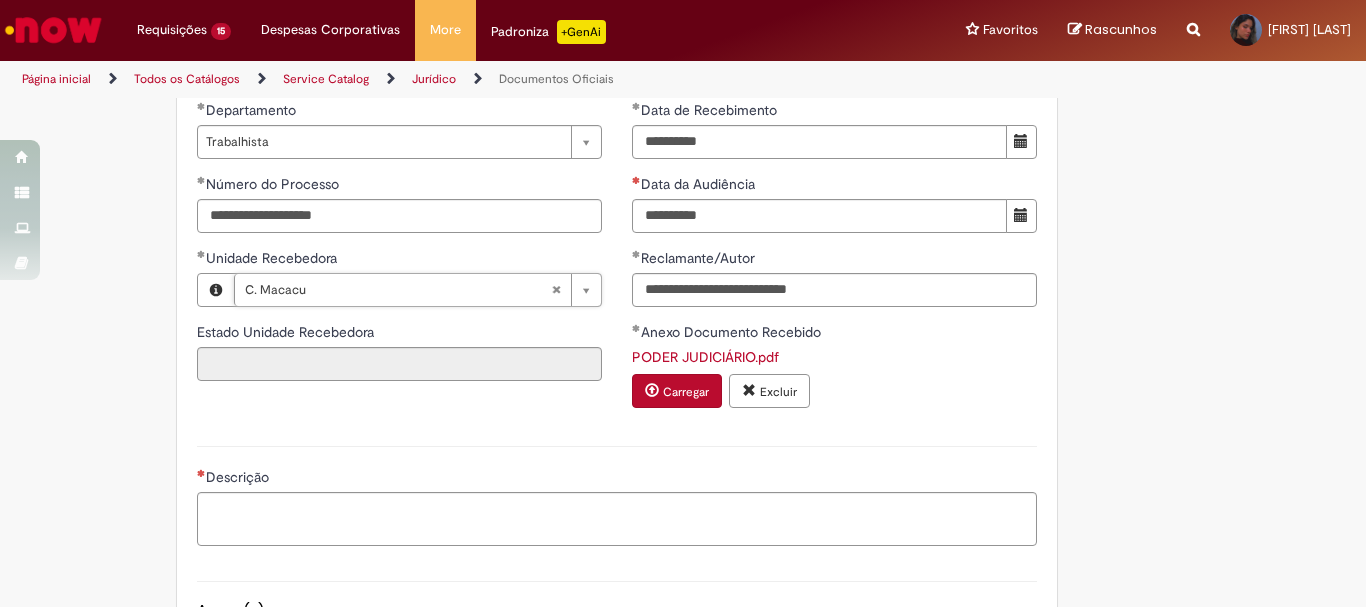 type on "**" 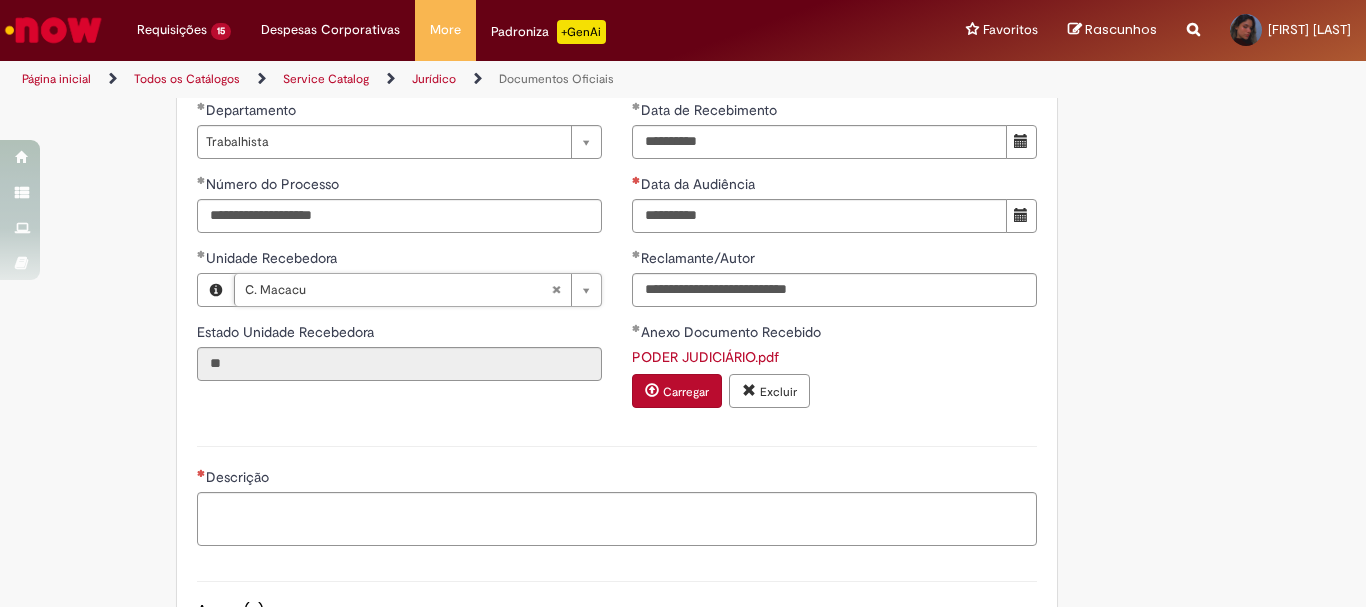 click at bounding box center [617, 446] 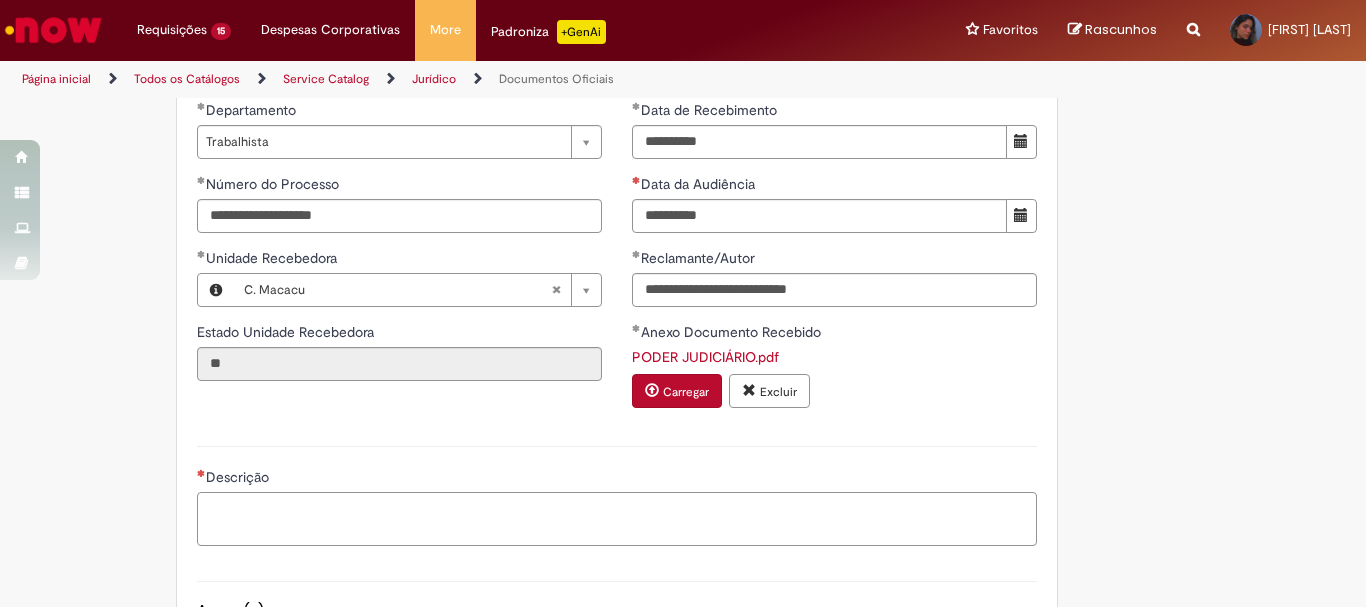 click on "Descrição" at bounding box center [617, 519] 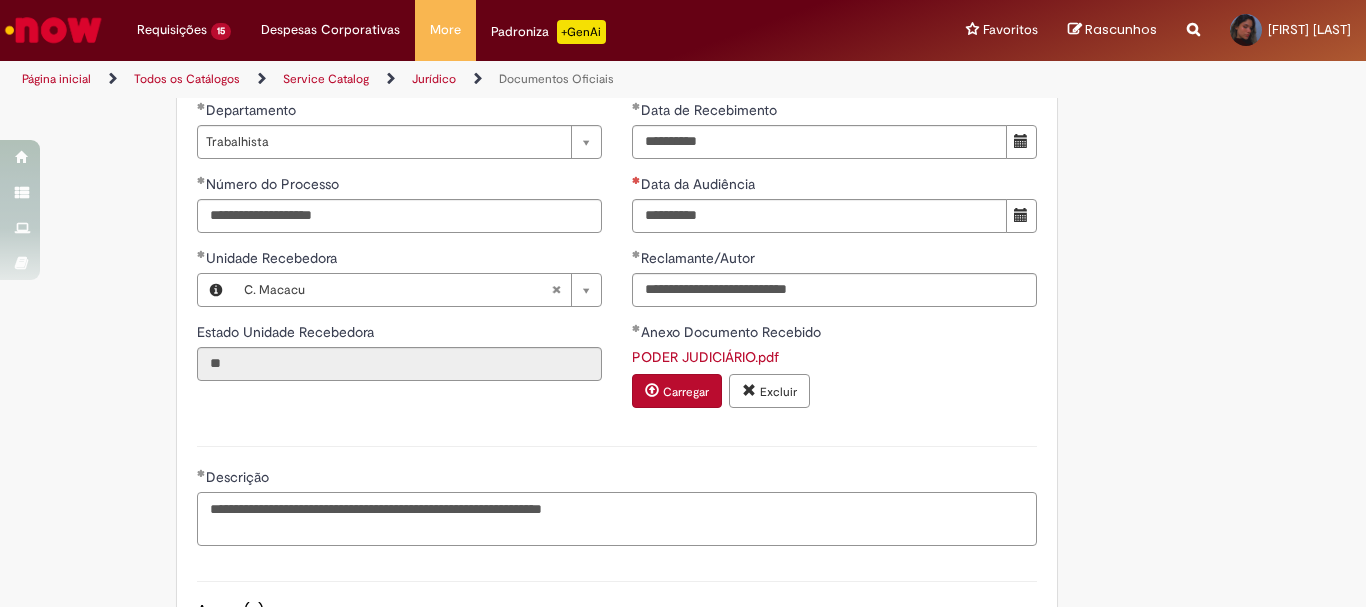 scroll, scrollTop: 600, scrollLeft: 0, axis: vertical 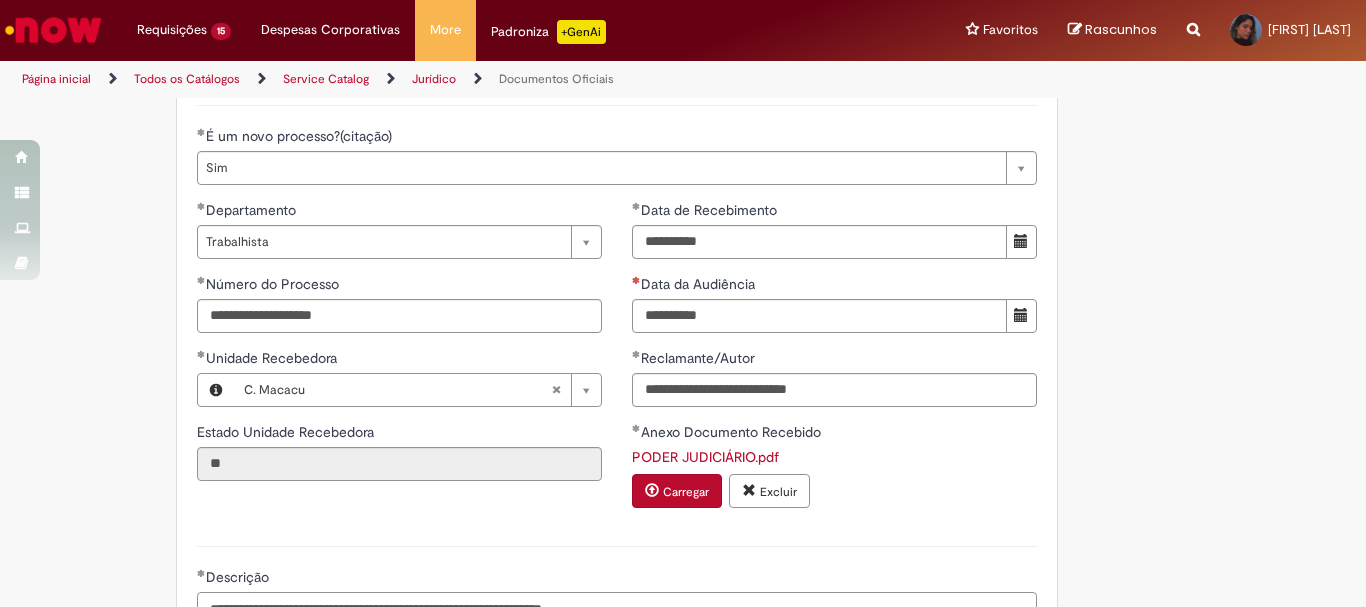 type on "**********" 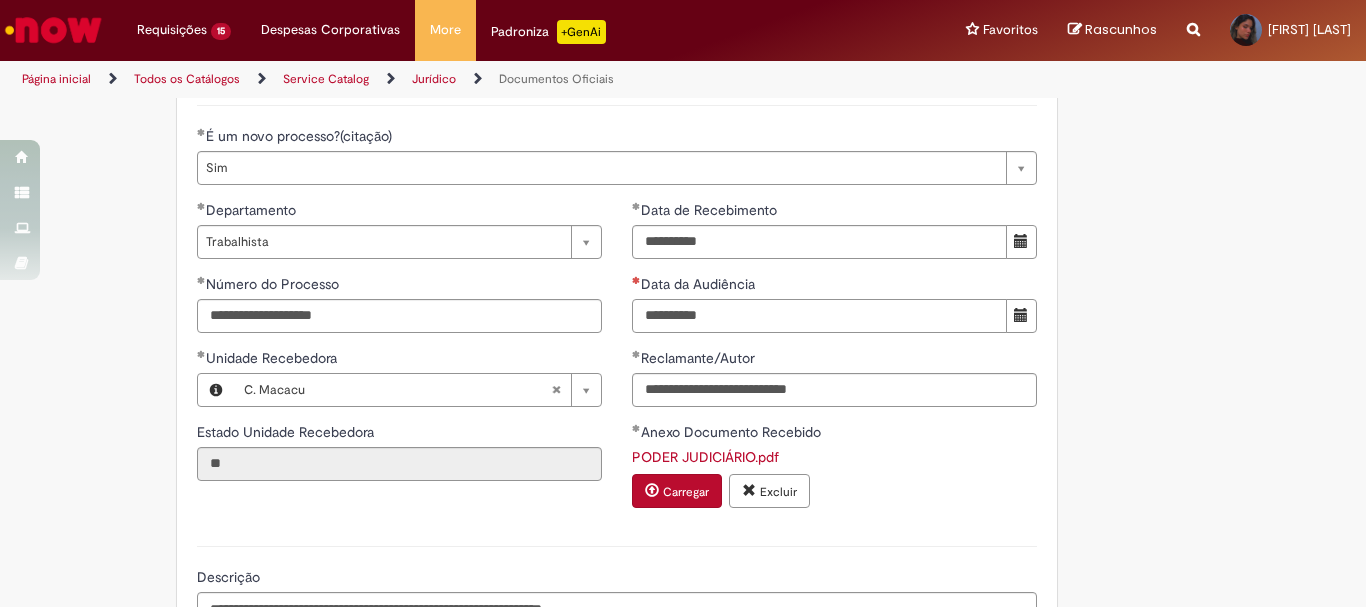 click on "Data da Audiência" at bounding box center (819, 316) 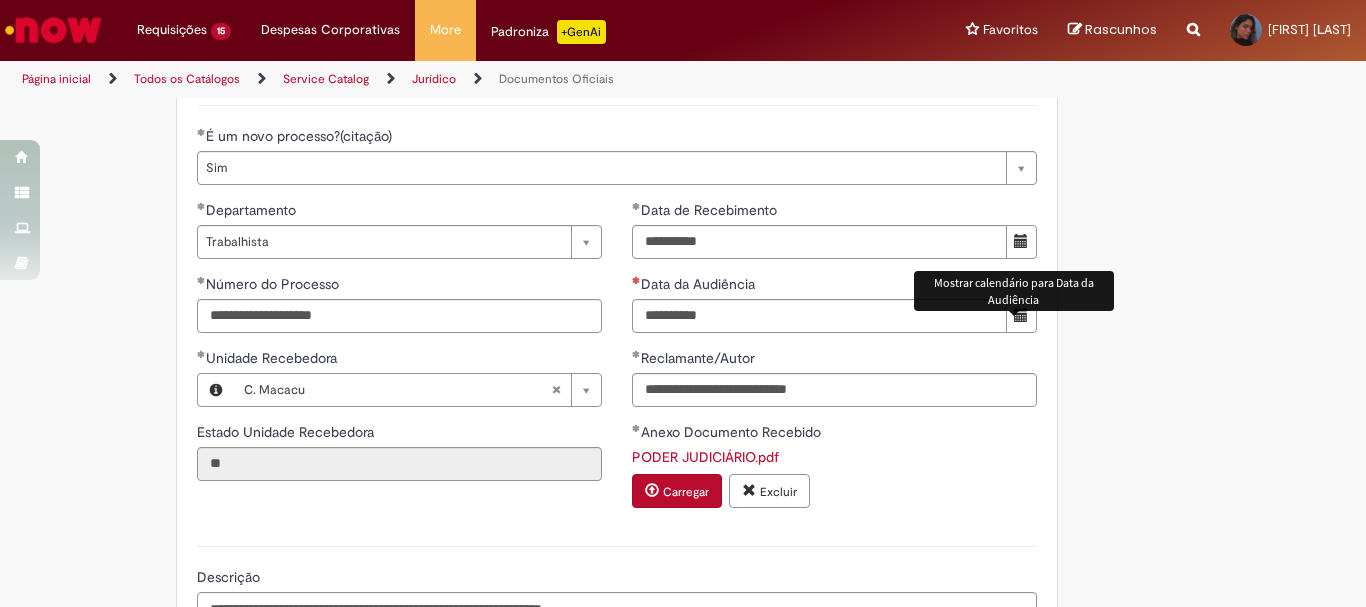 click at bounding box center (1021, 316) 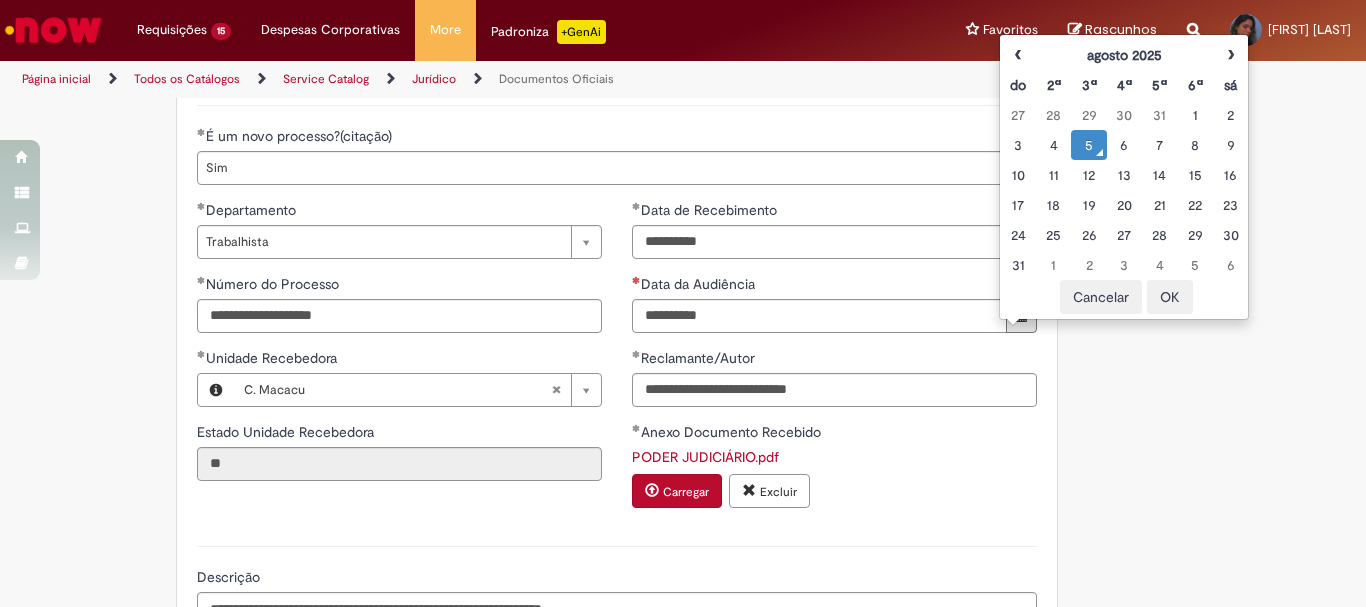 click on "OK" at bounding box center [1170, 297] 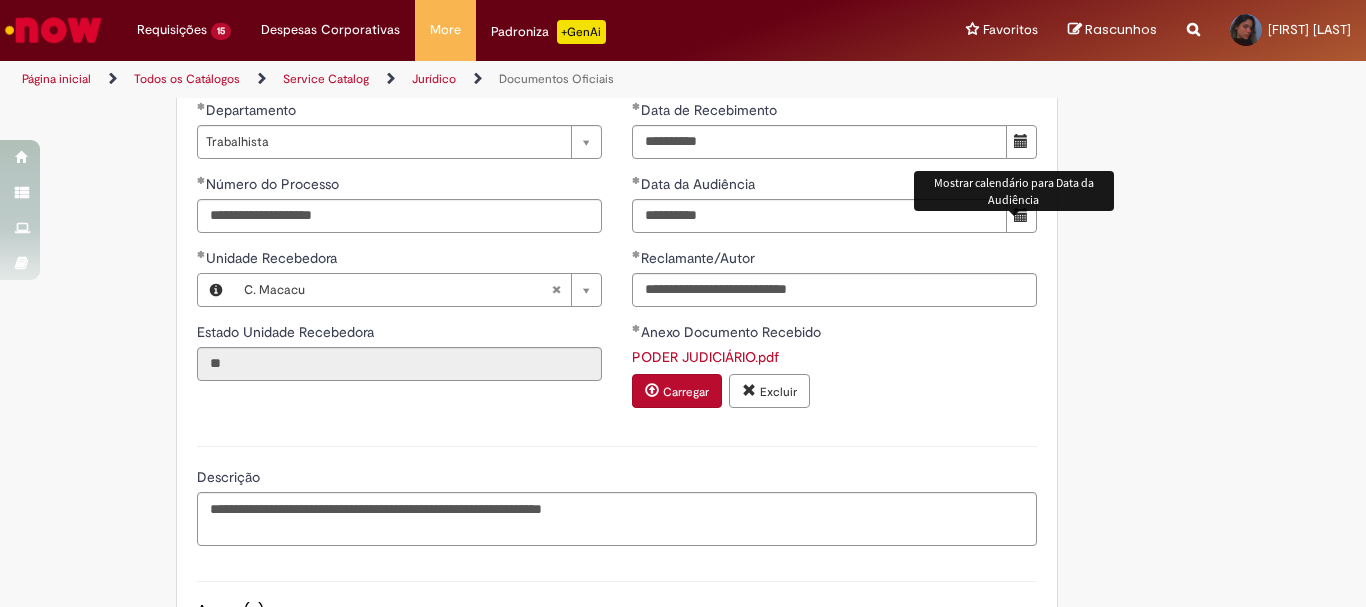 scroll, scrollTop: 900, scrollLeft: 0, axis: vertical 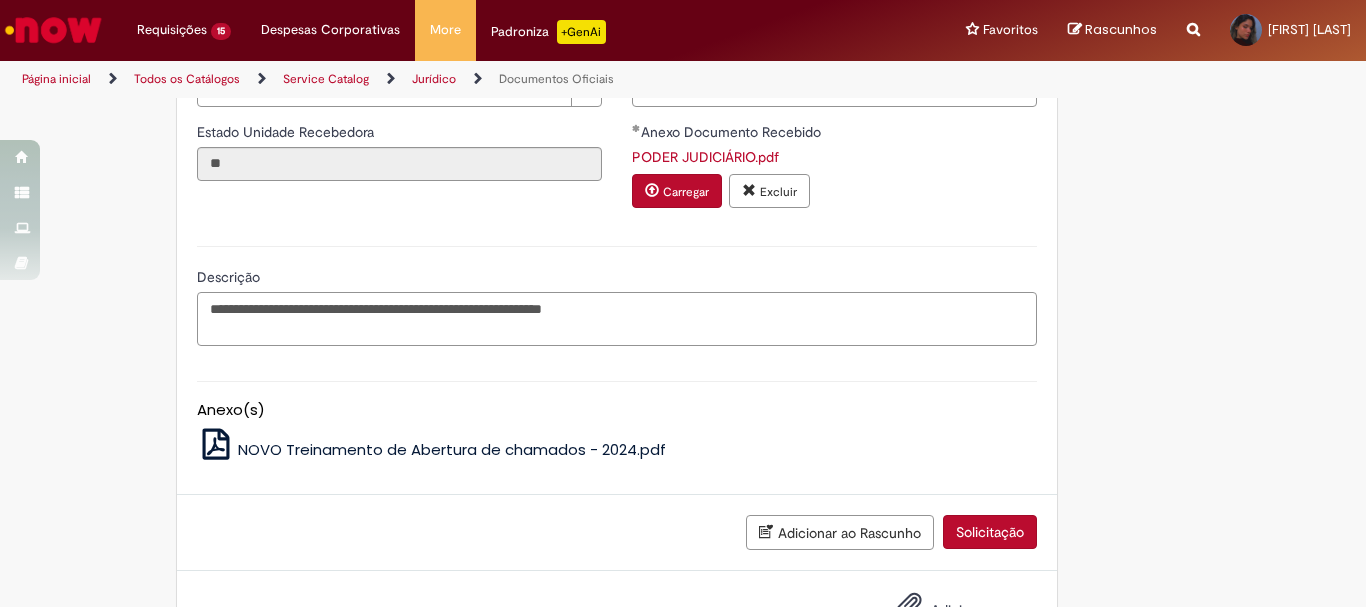 click on "**********" at bounding box center (617, 319) 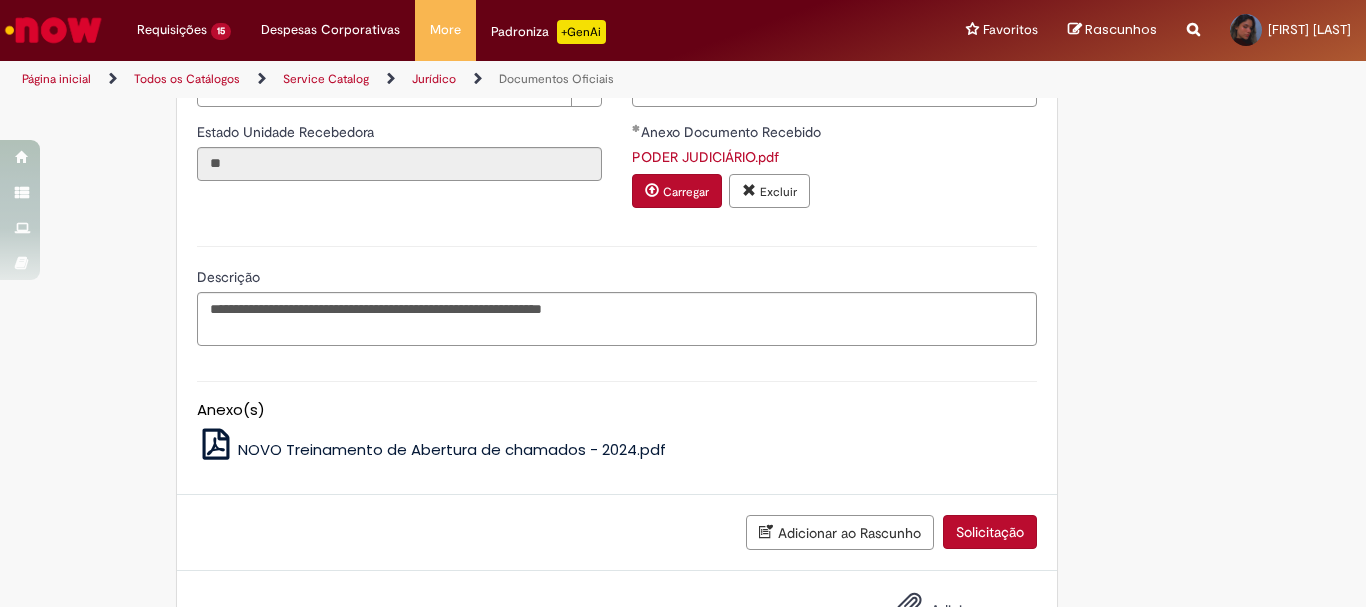 click on "**********" at bounding box center (617, 293) 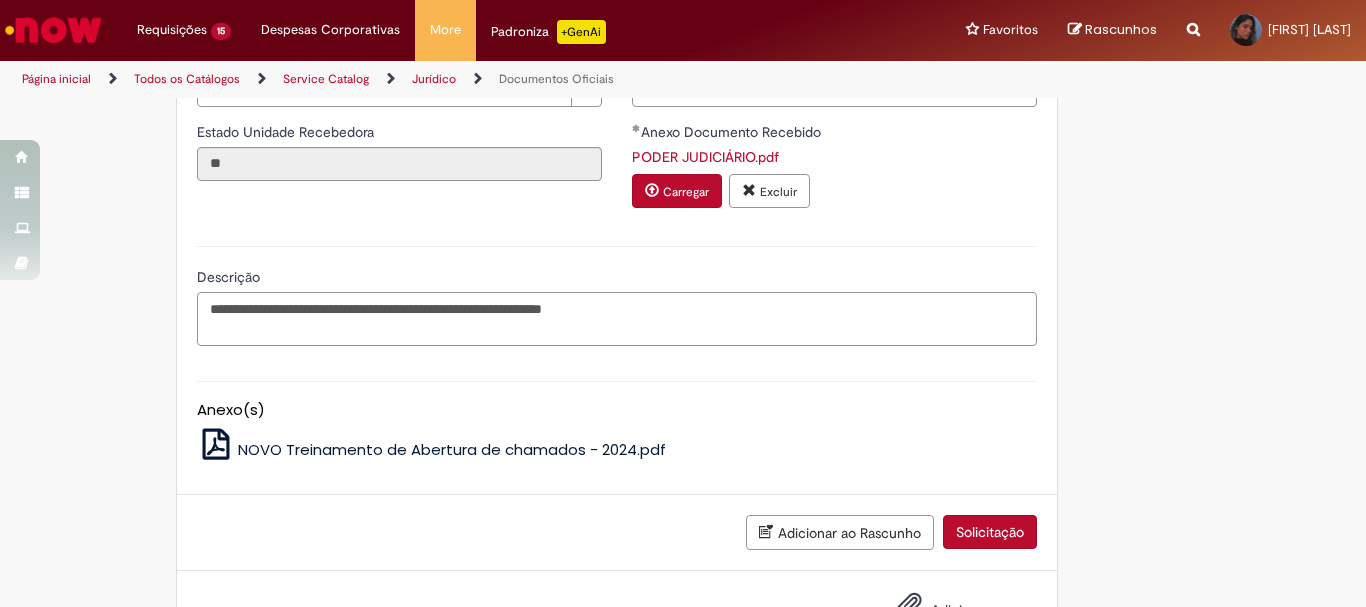 click on "**********" at bounding box center [617, 319] 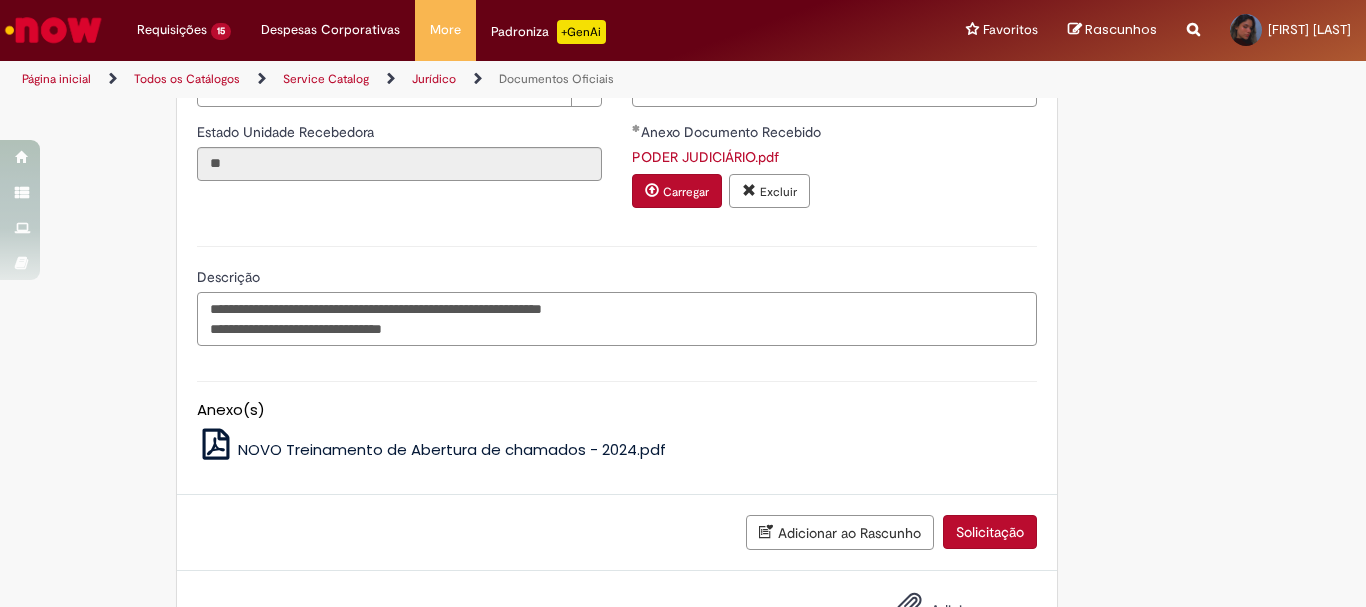 click on "**********" at bounding box center (617, 319) 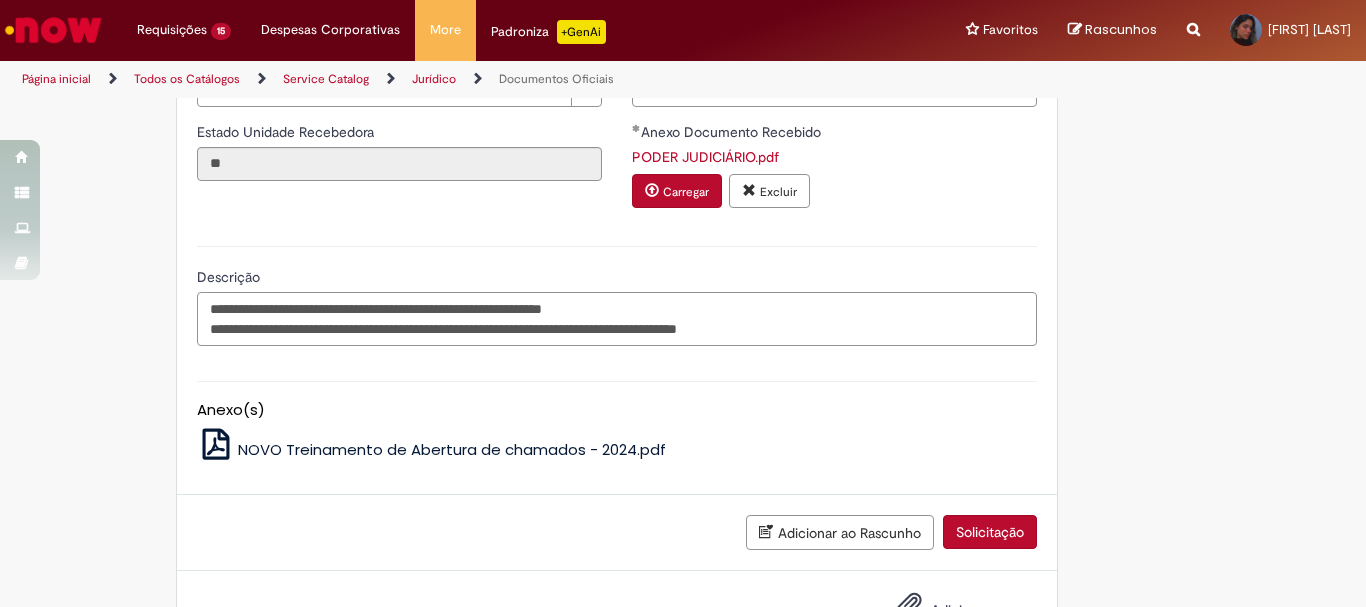 type on "**********" 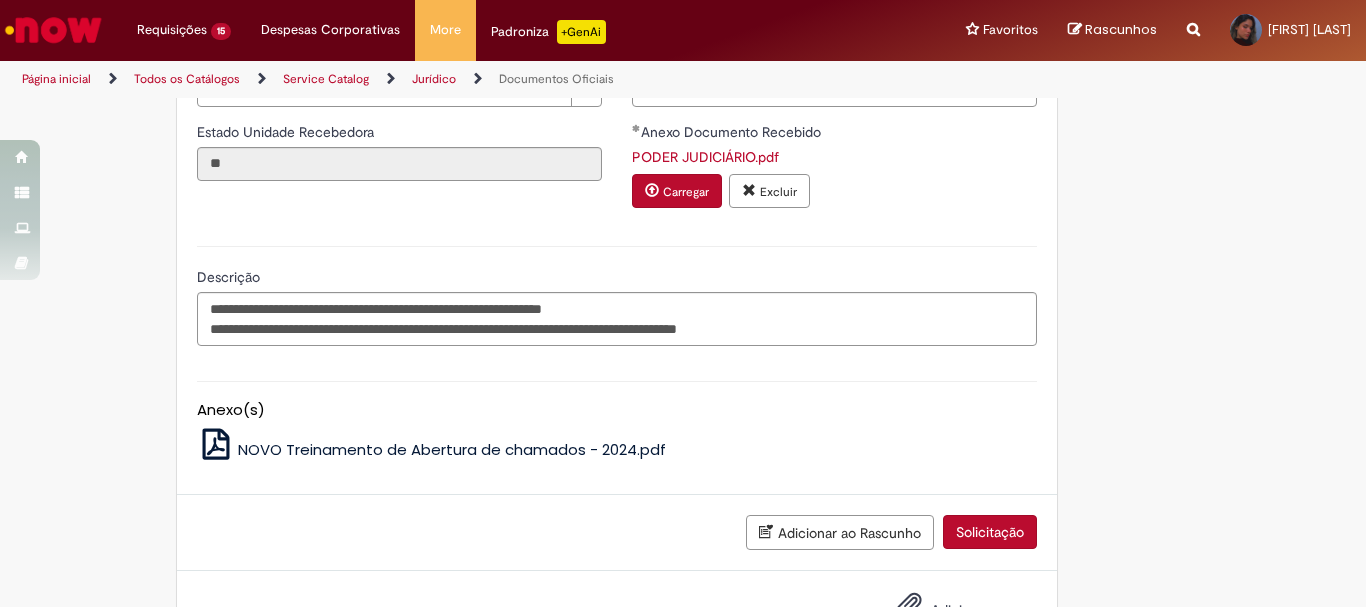 click on "**********" at bounding box center (683, -61) 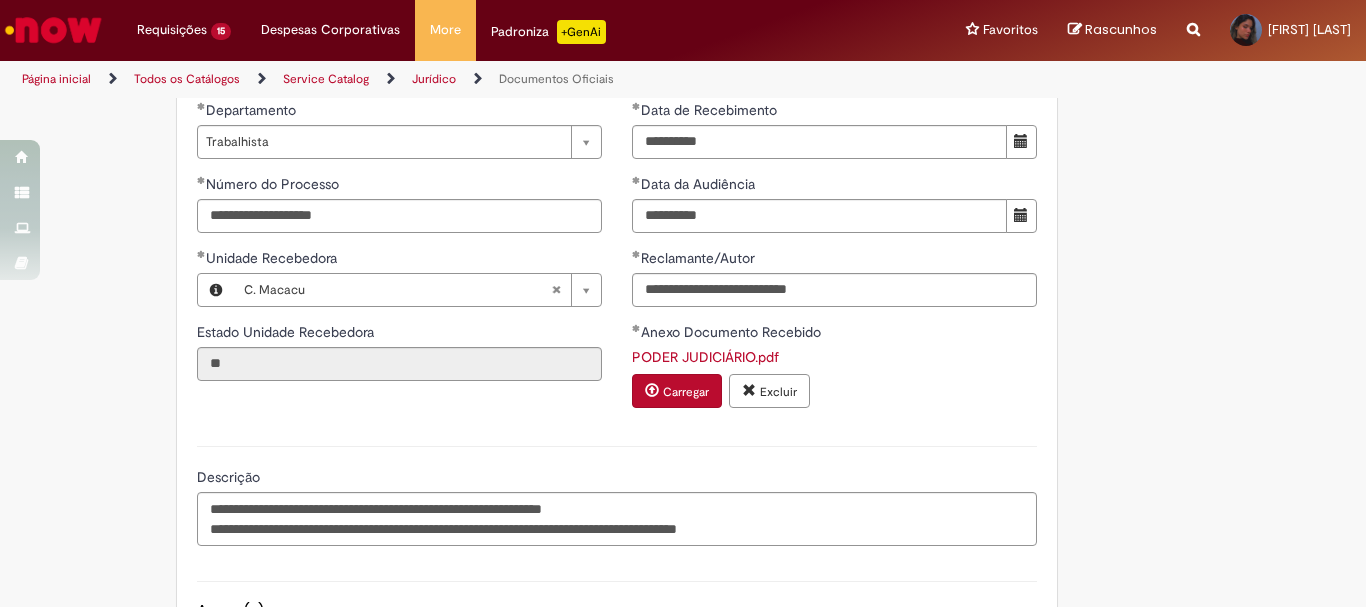 scroll, scrollTop: 993, scrollLeft: 0, axis: vertical 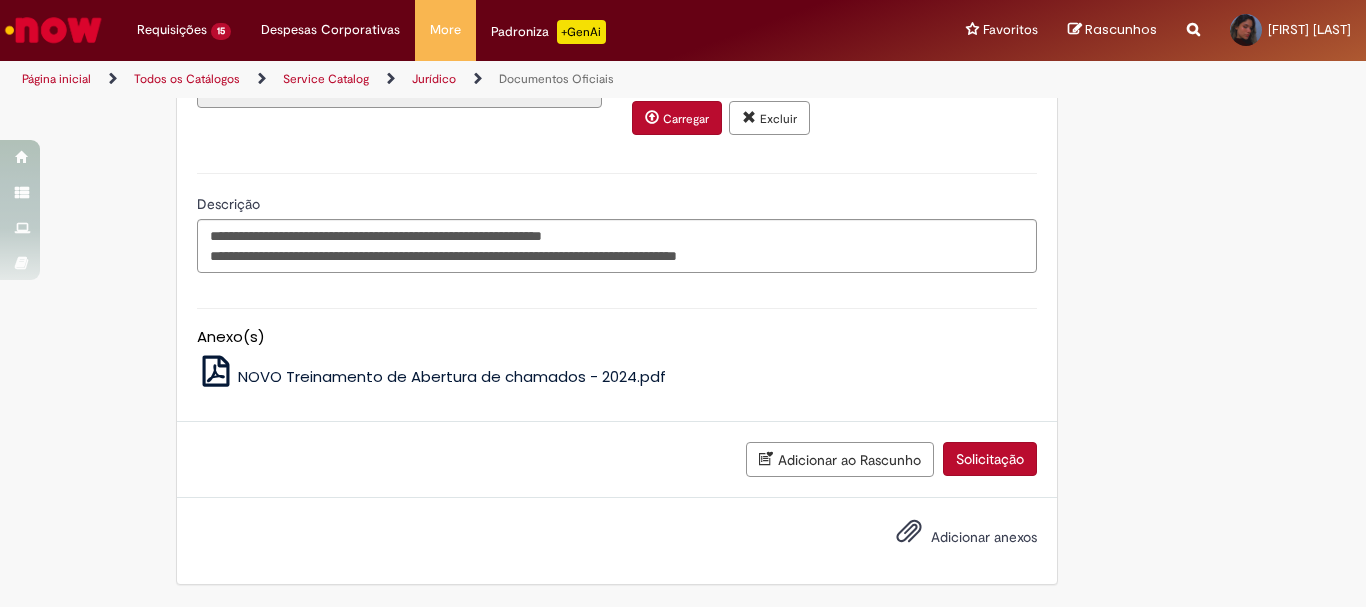 click on "Solicitação" at bounding box center (990, 459) 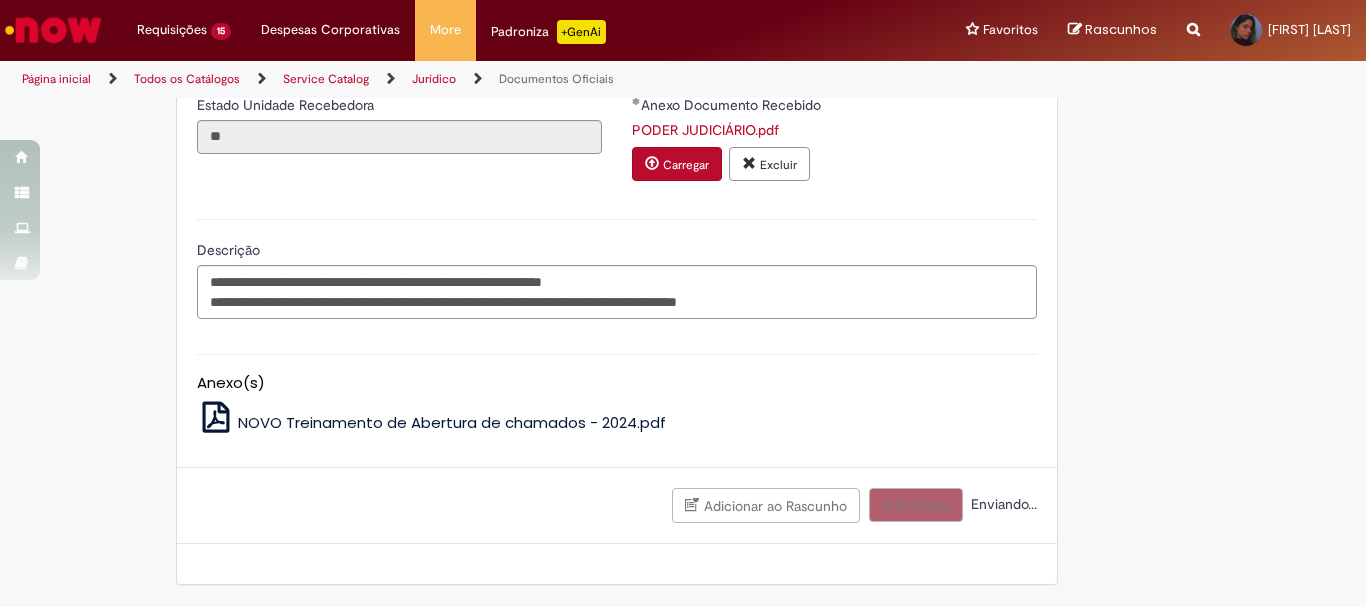 scroll, scrollTop: 947, scrollLeft: 0, axis: vertical 